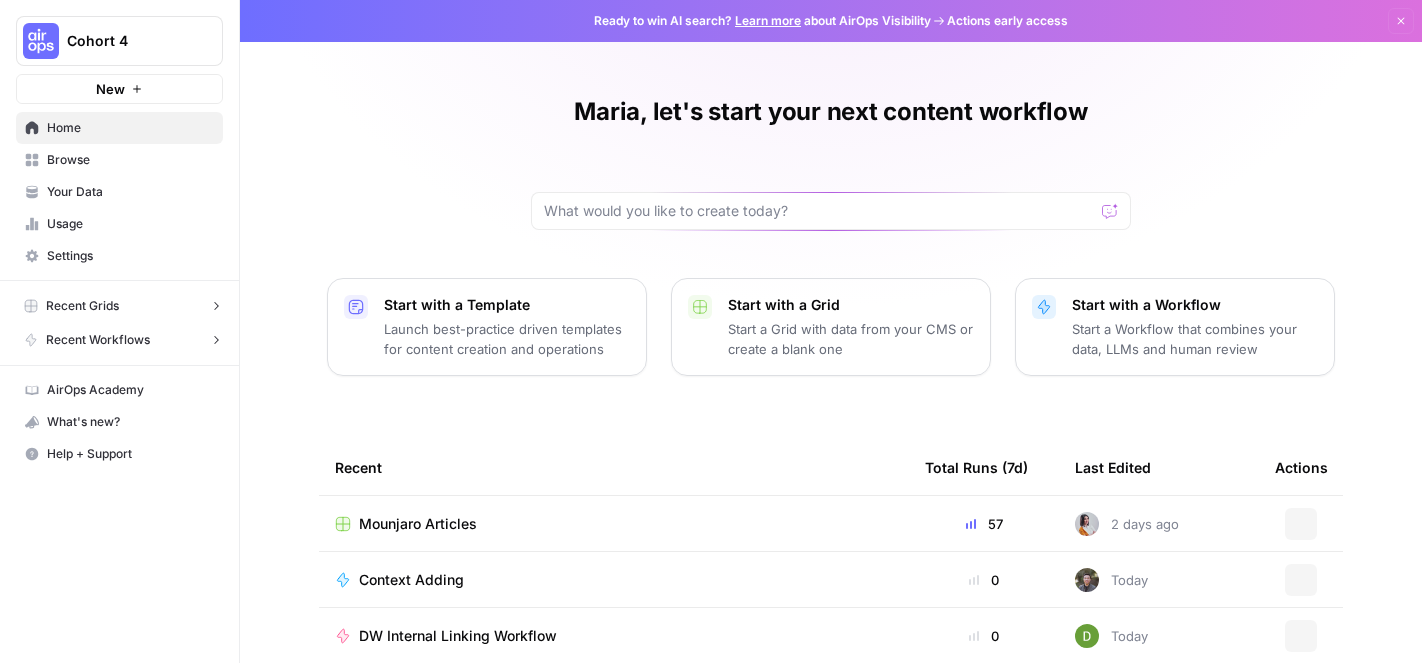 scroll, scrollTop: 0, scrollLeft: 0, axis: both 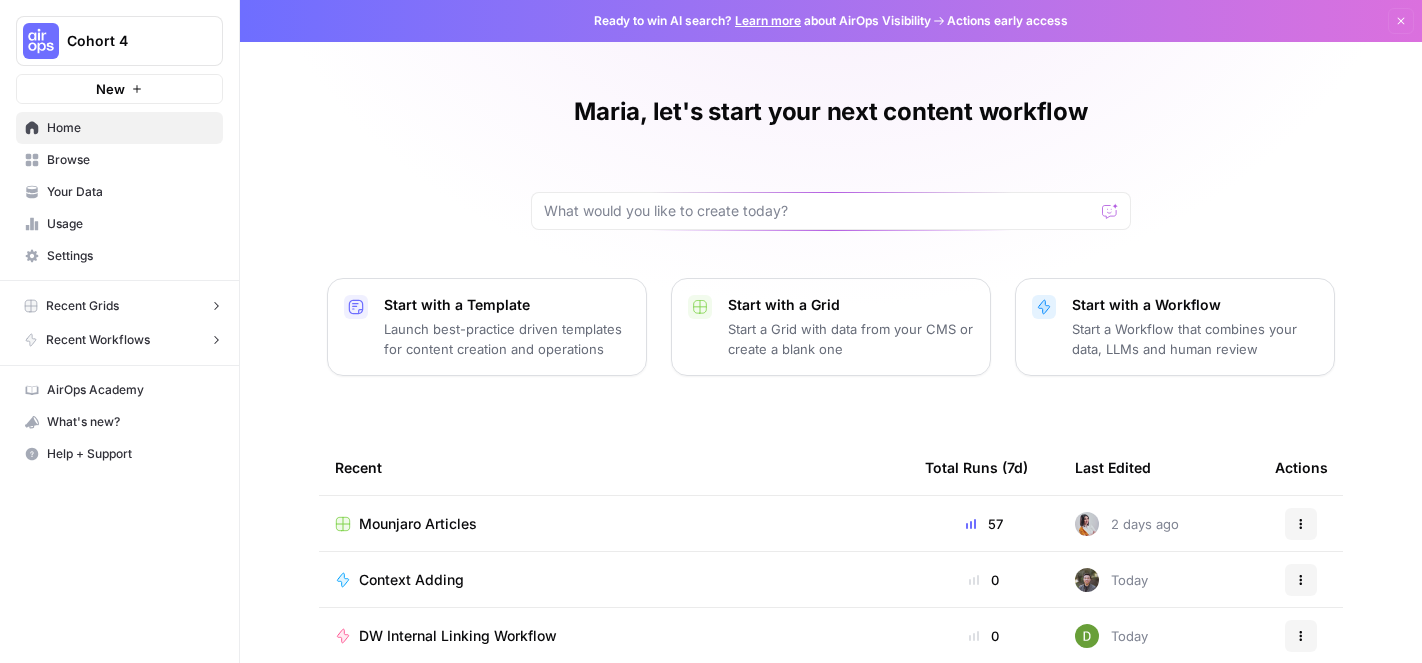 click on "Cohort 4" at bounding box center (119, 41) 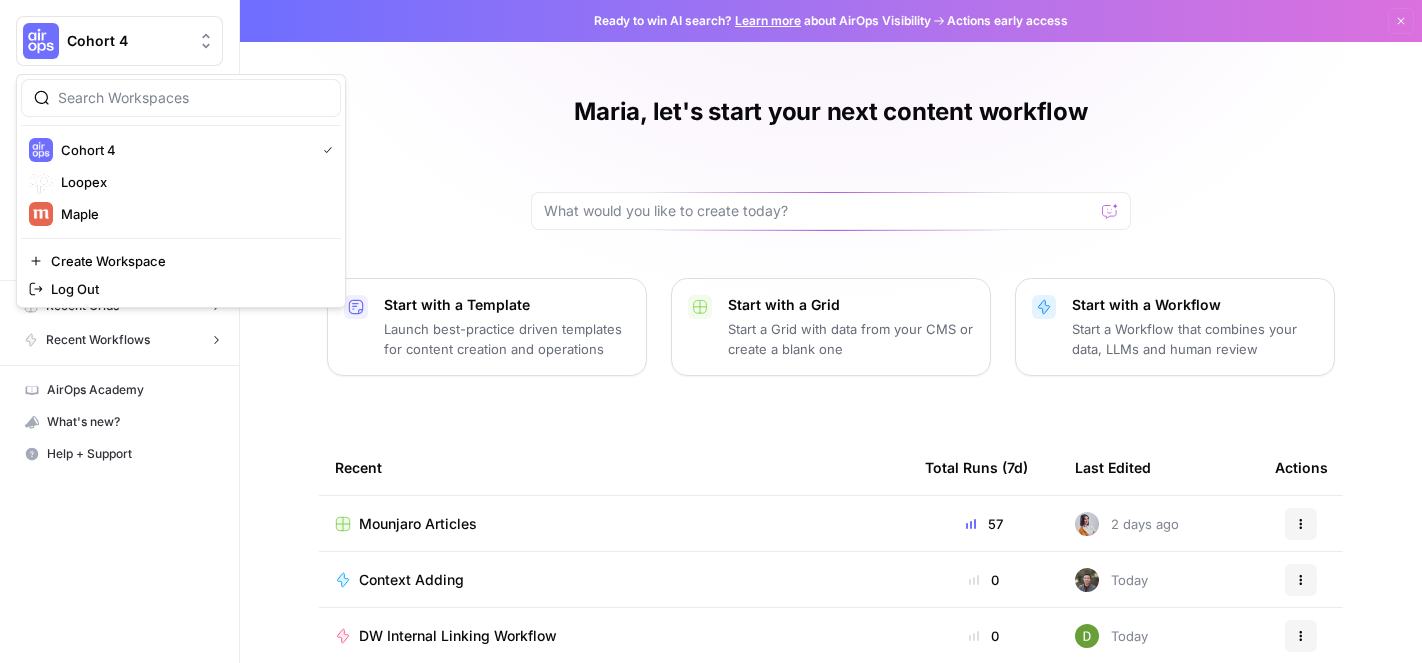 click on "Maria, let's start your next content workflow Start with a Template Launch best-practice driven templates for content creation and operations Start with a Grid Start a Grid with data from your CMS or create a blank one Start with a Workflow Start a Workflow that combines your data, LLMs and human review Recent Total Runs (7d) Last Edited Actions Mounjaro Articles 57 2 days ago Actions Context Adding 0 Today Actions DW Internal Linking Workflow 0 Today Actions [AirOps Builders] Keyowrd -> Content Brief -> Article 8 Today Actions Untitled 0 L Today Actions Content Refreshing - Authority Builders 2 J Today Actions [Andrea] Knowledge Base Write Exercise 0 Today Actions" at bounding box center [831, 460] 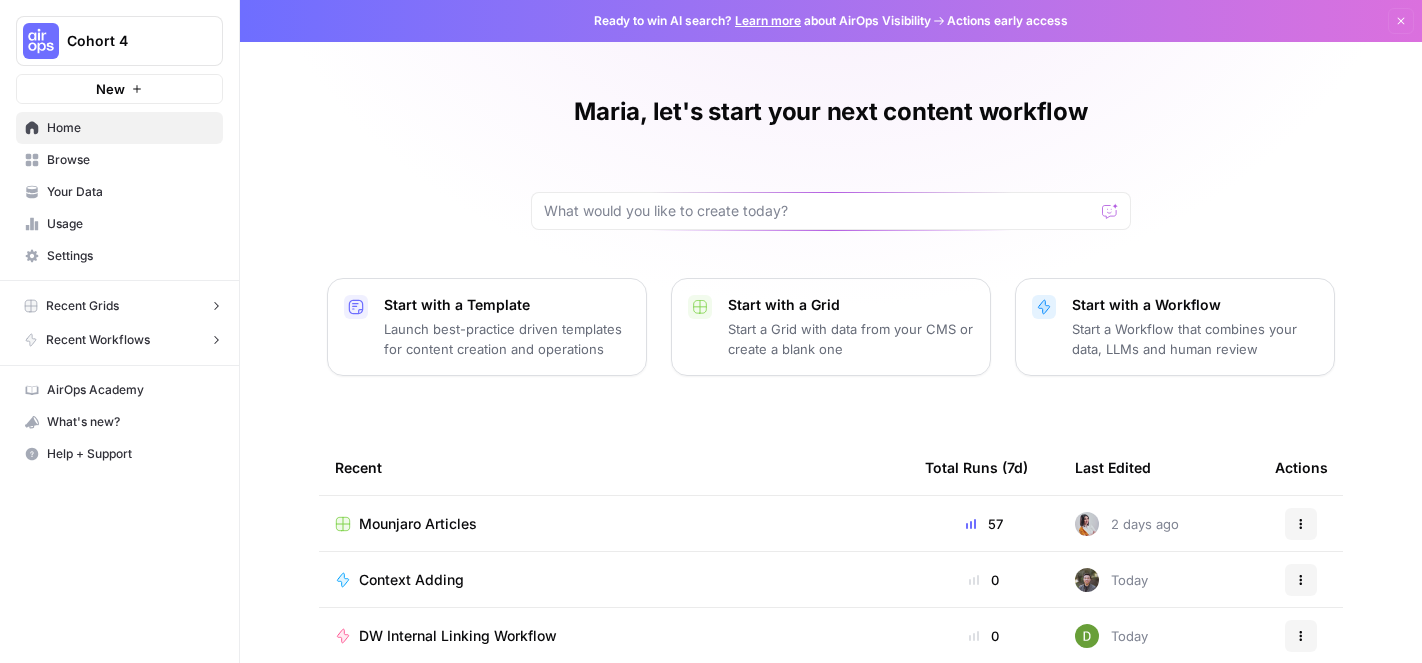 click on "Browse" at bounding box center [130, 160] 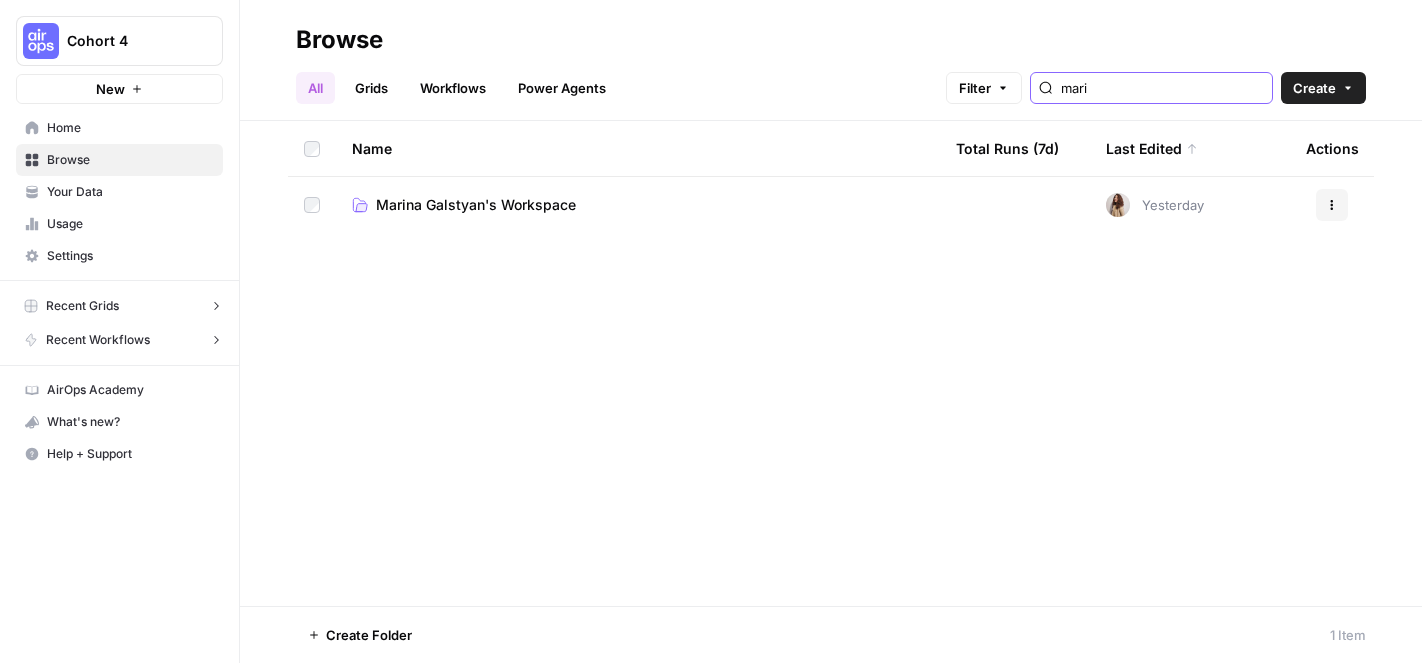 drag, startPoint x: 1210, startPoint y: 94, endPoint x: 1025, endPoint y: 90, distance: 185.04324 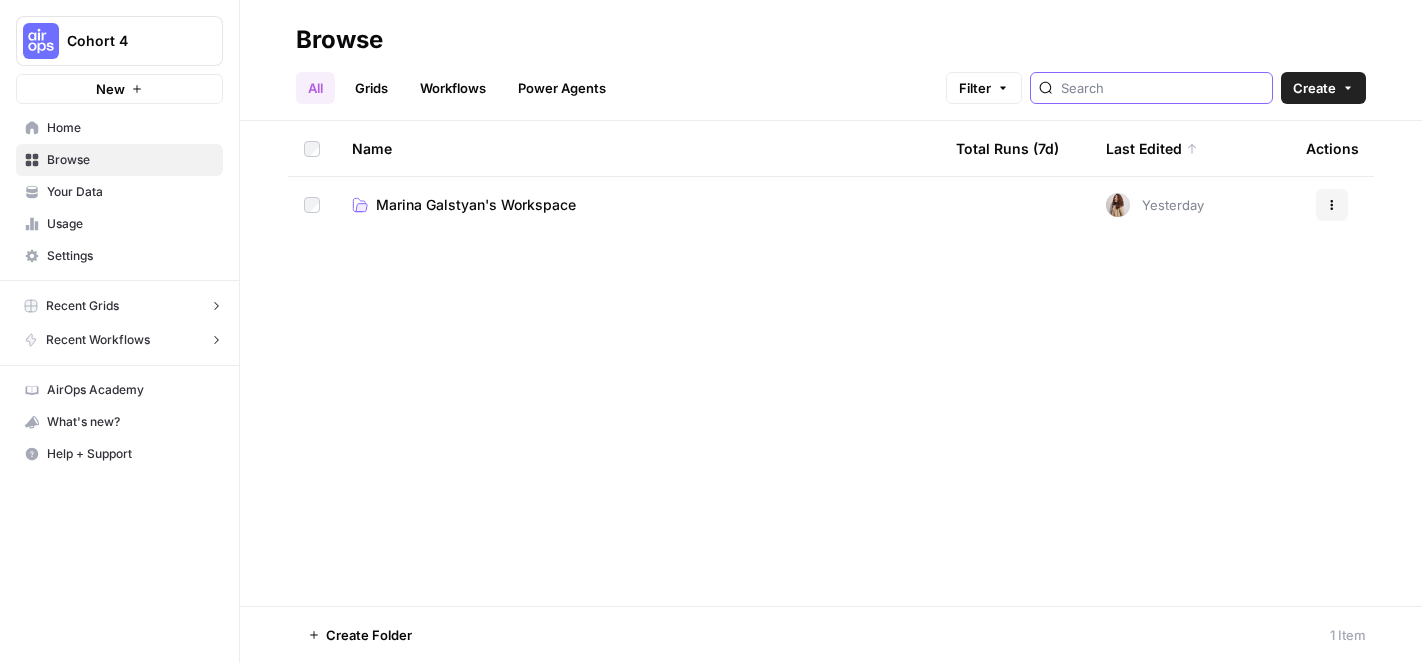 type 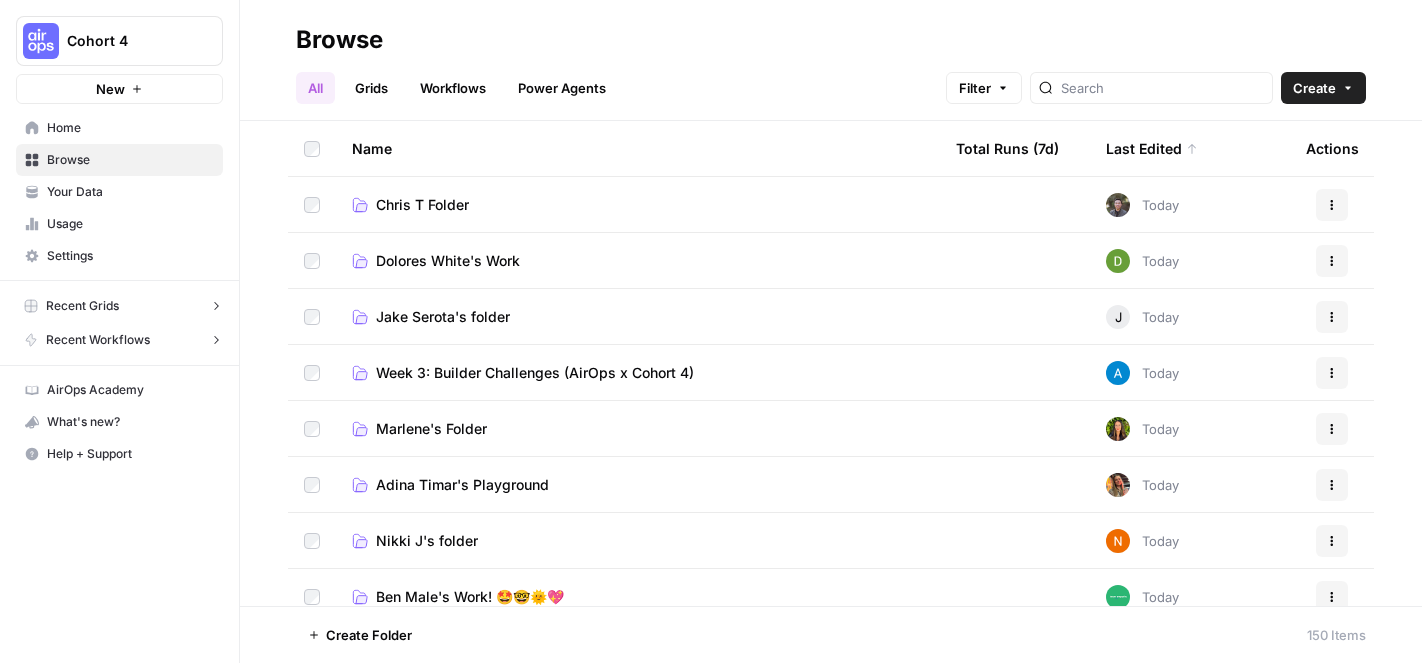 click on "Grids" at bounding box center (371, 88) 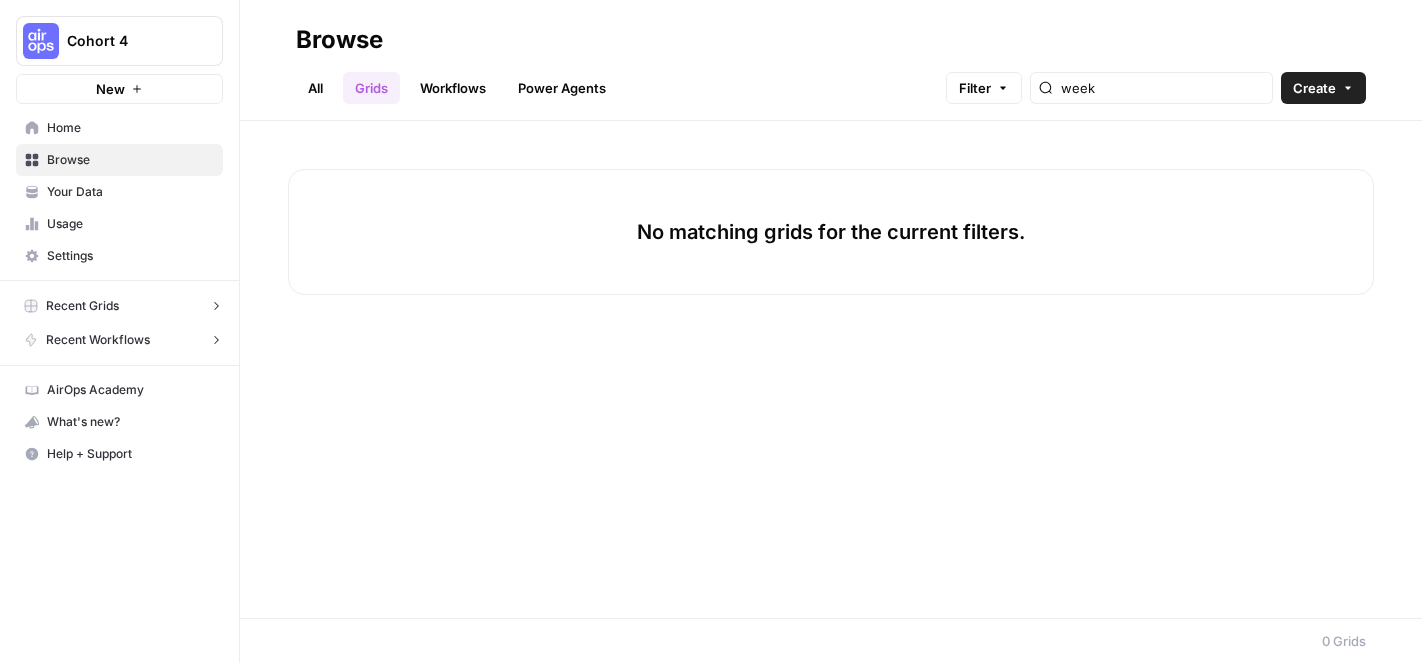 click on "Workflows" at bounding box center [453, 88] 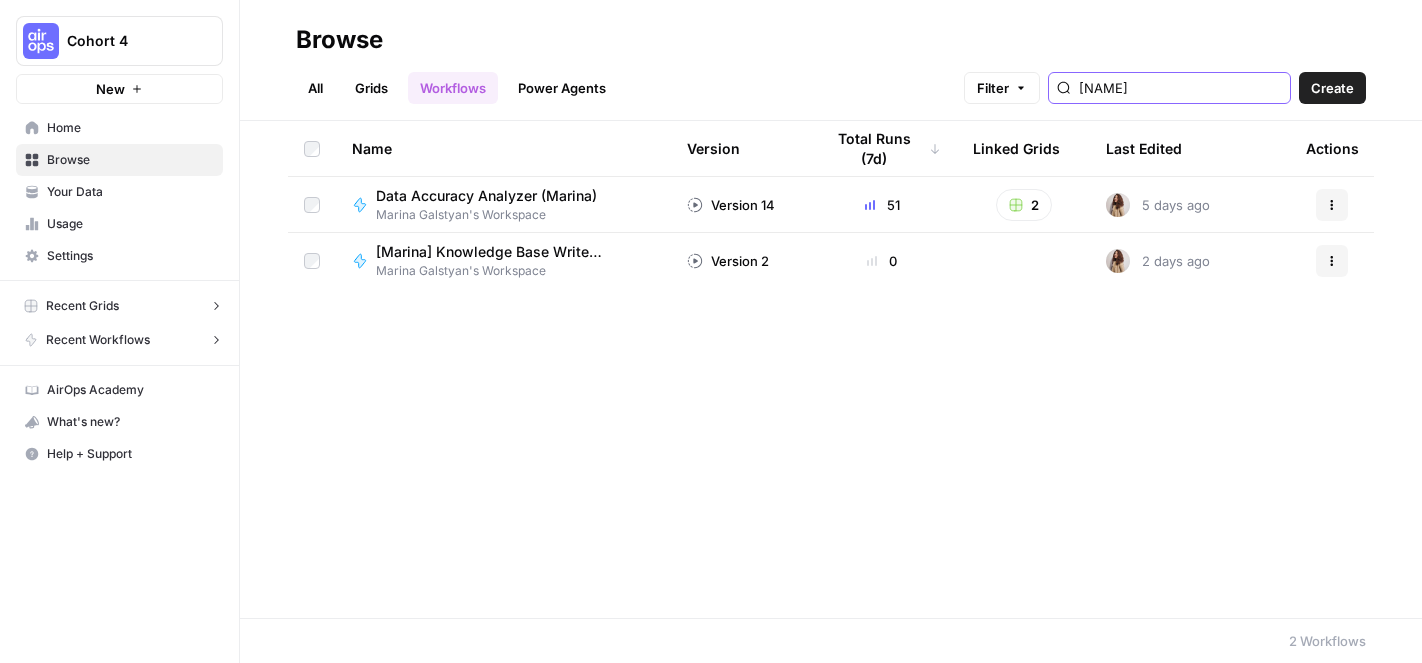 click on "marina" at bounding box center [1180, 88] 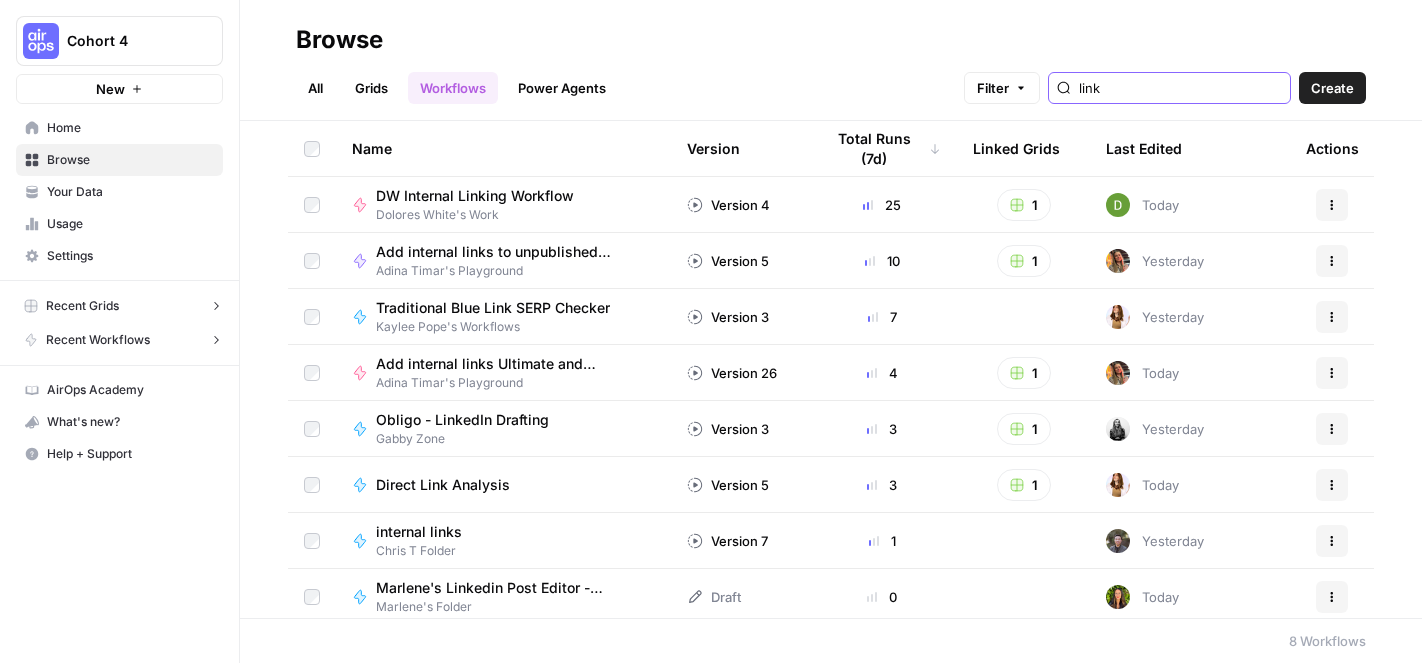type on "link" 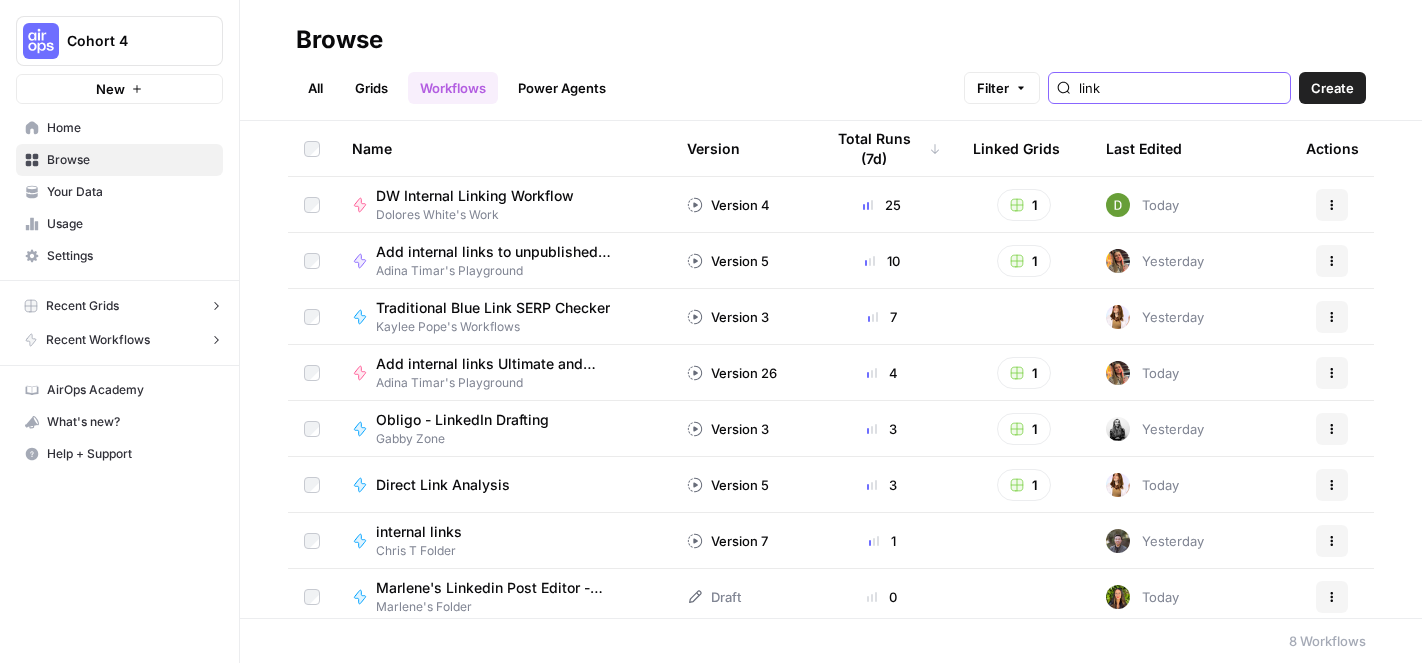 scroll, scrollTop: 7, scrollLeft: 0, axis: vertical 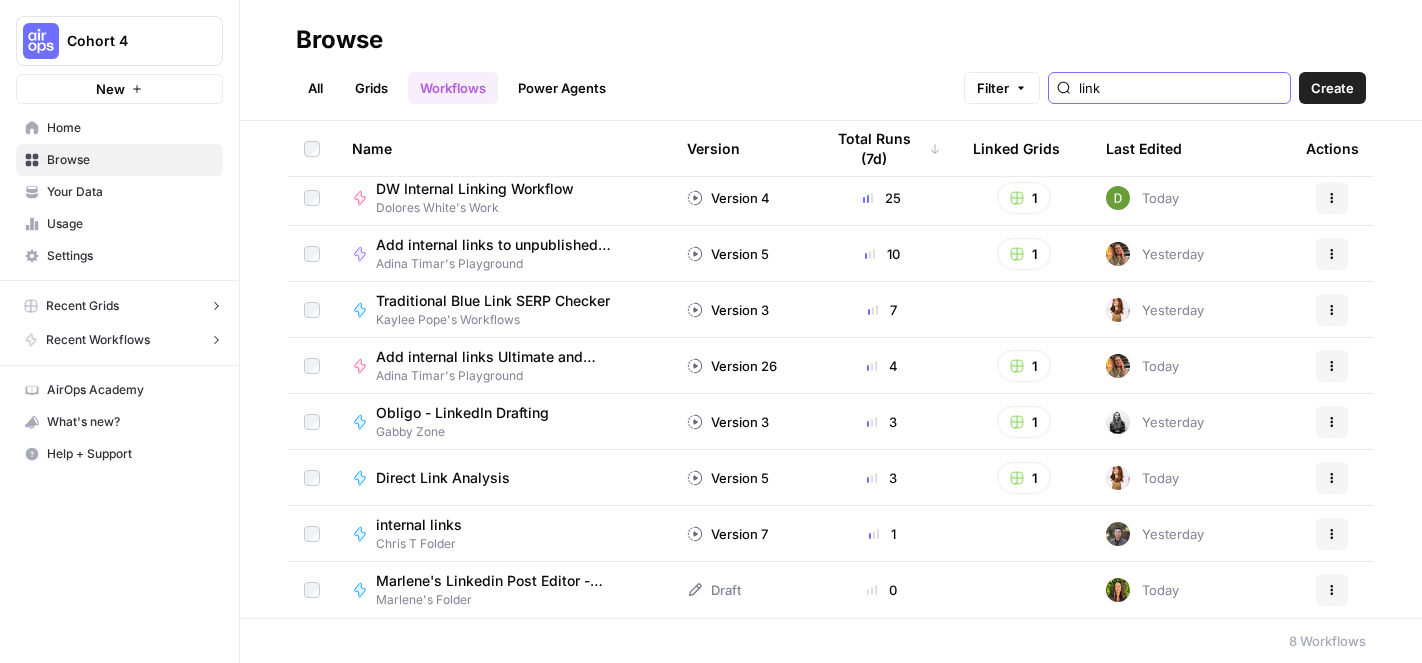 click on "link" at bounding box center (1180, 88) 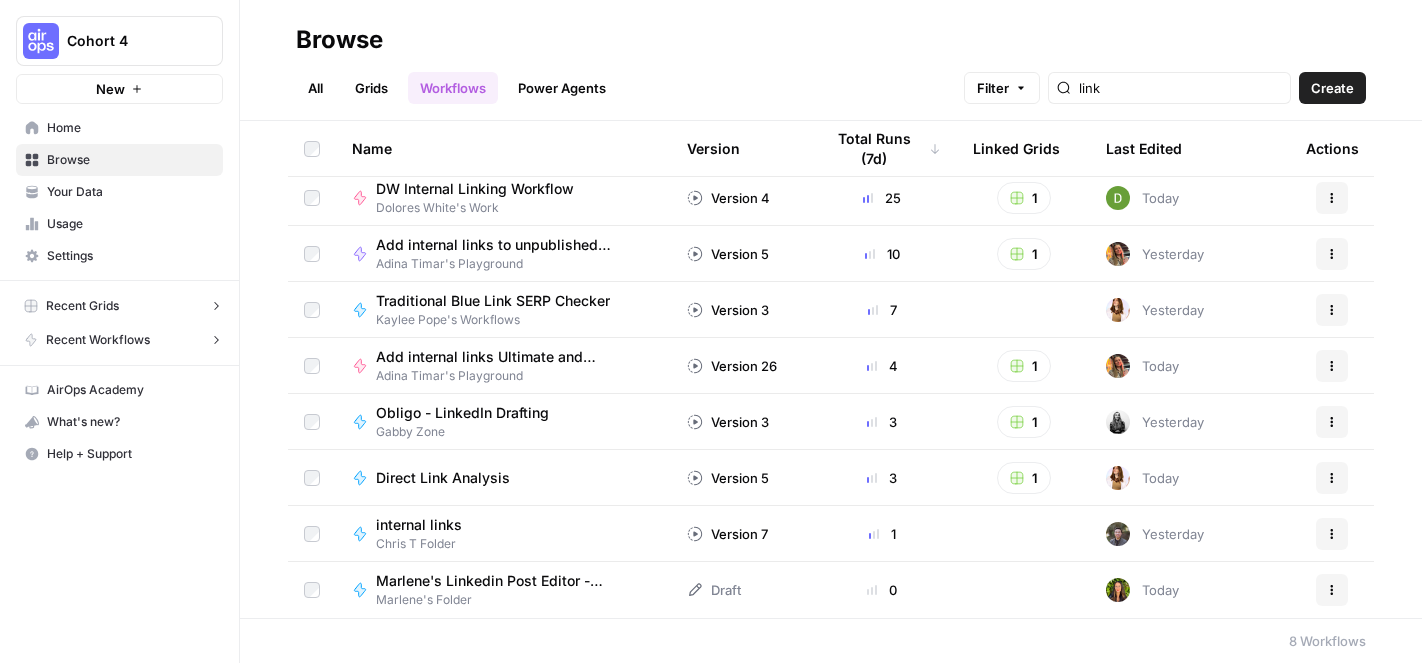 click on "Your Data" at bounding box center [130, 192] 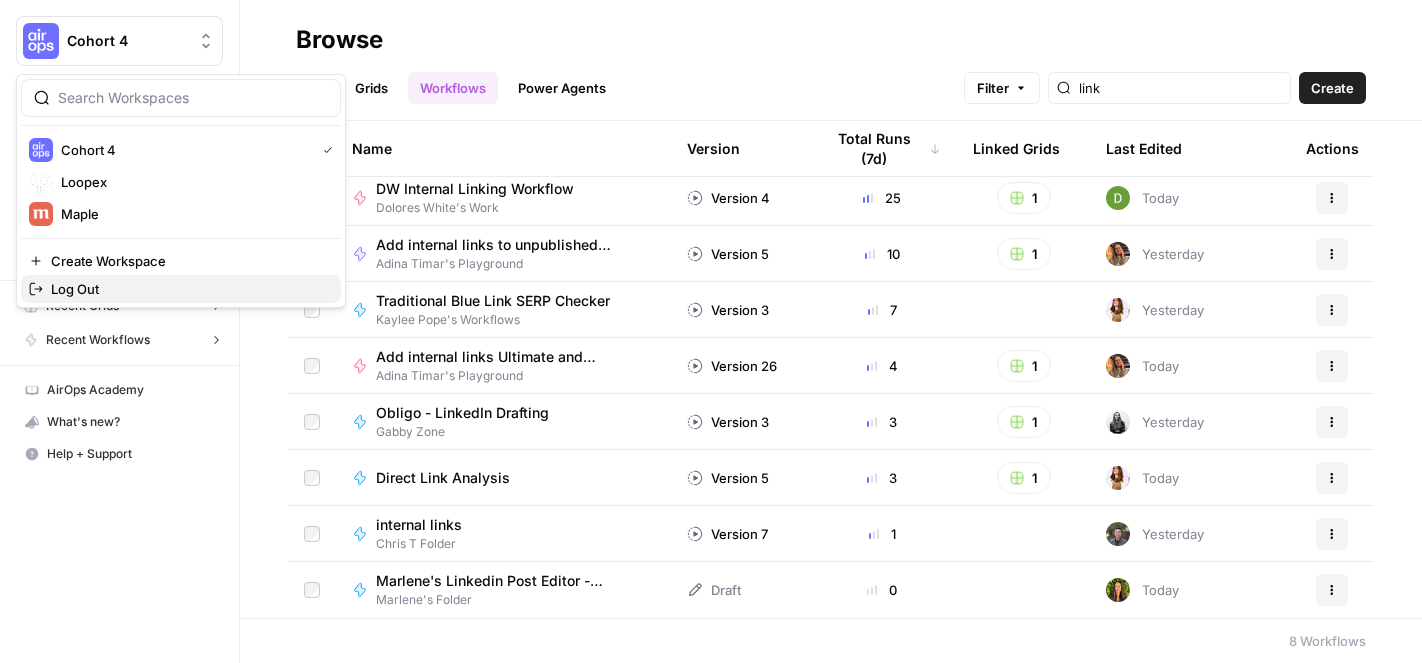 click on "Log Out" at bounding box center (188, 289) 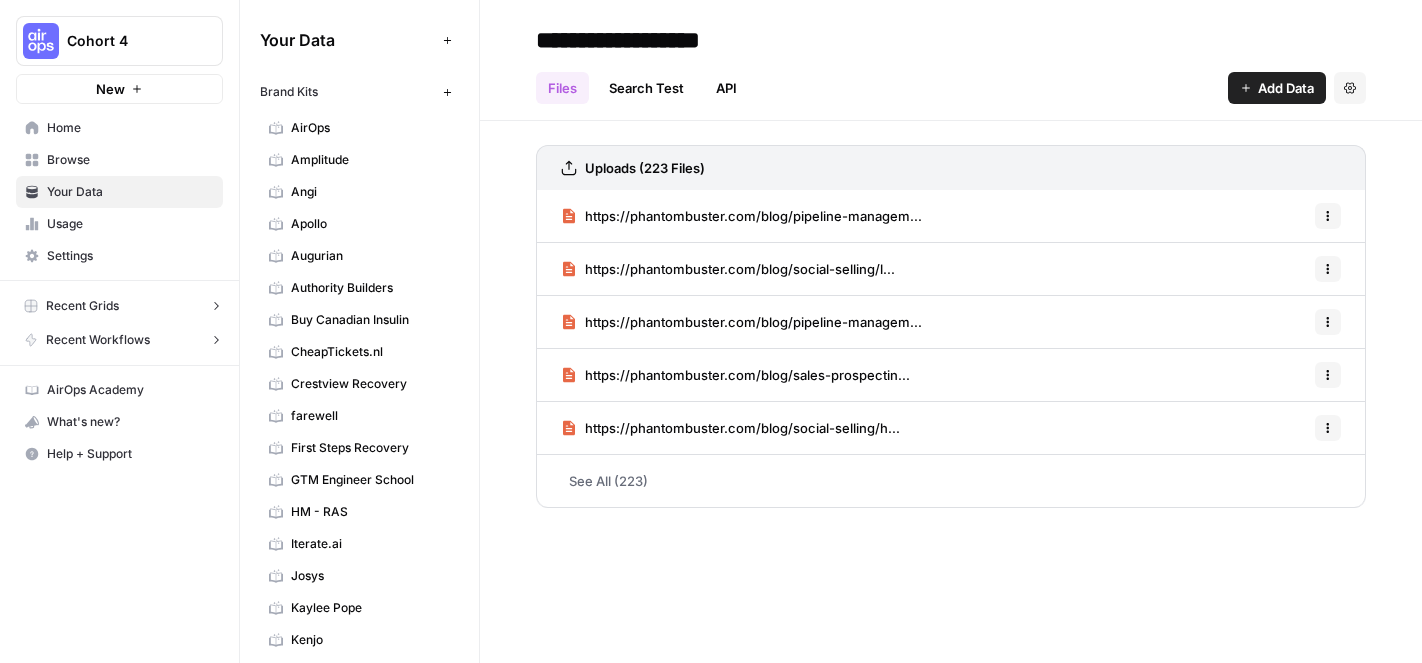 scroll, scrollTop: 0, scrollLeft: 0, axis: both 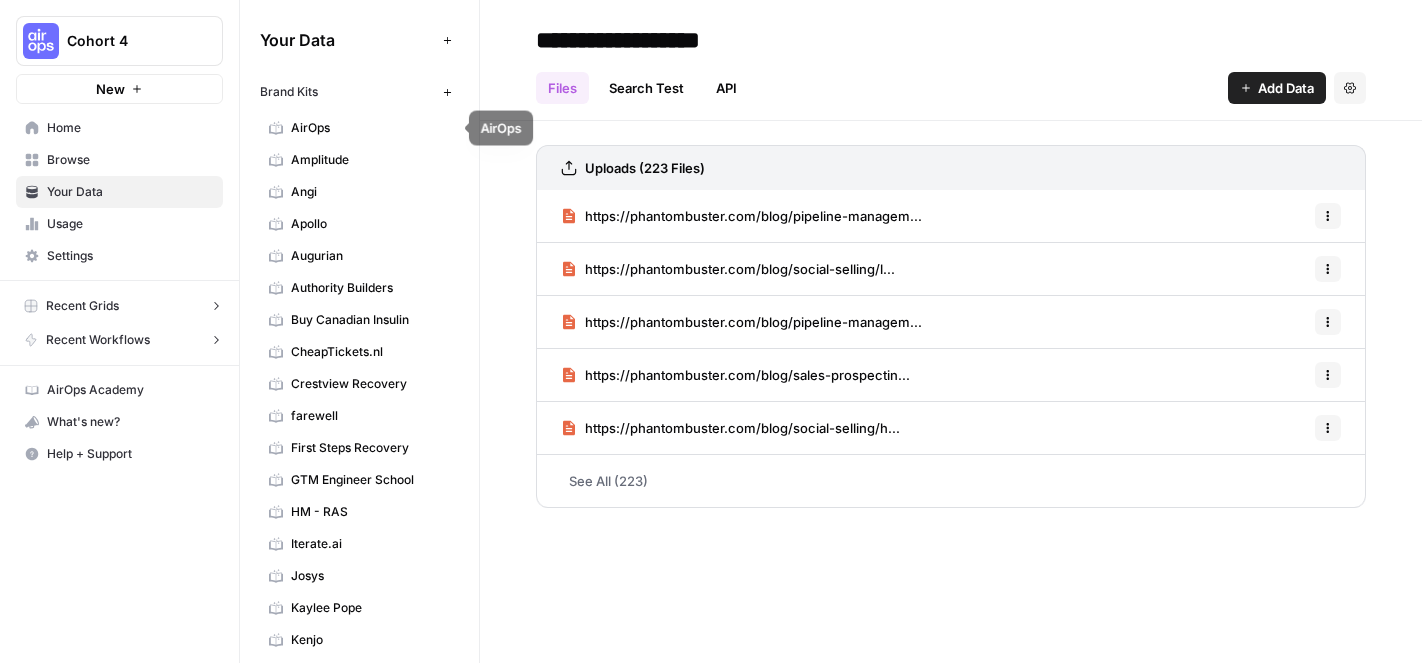 click on "AirOps" at bounding box center (370, 128) 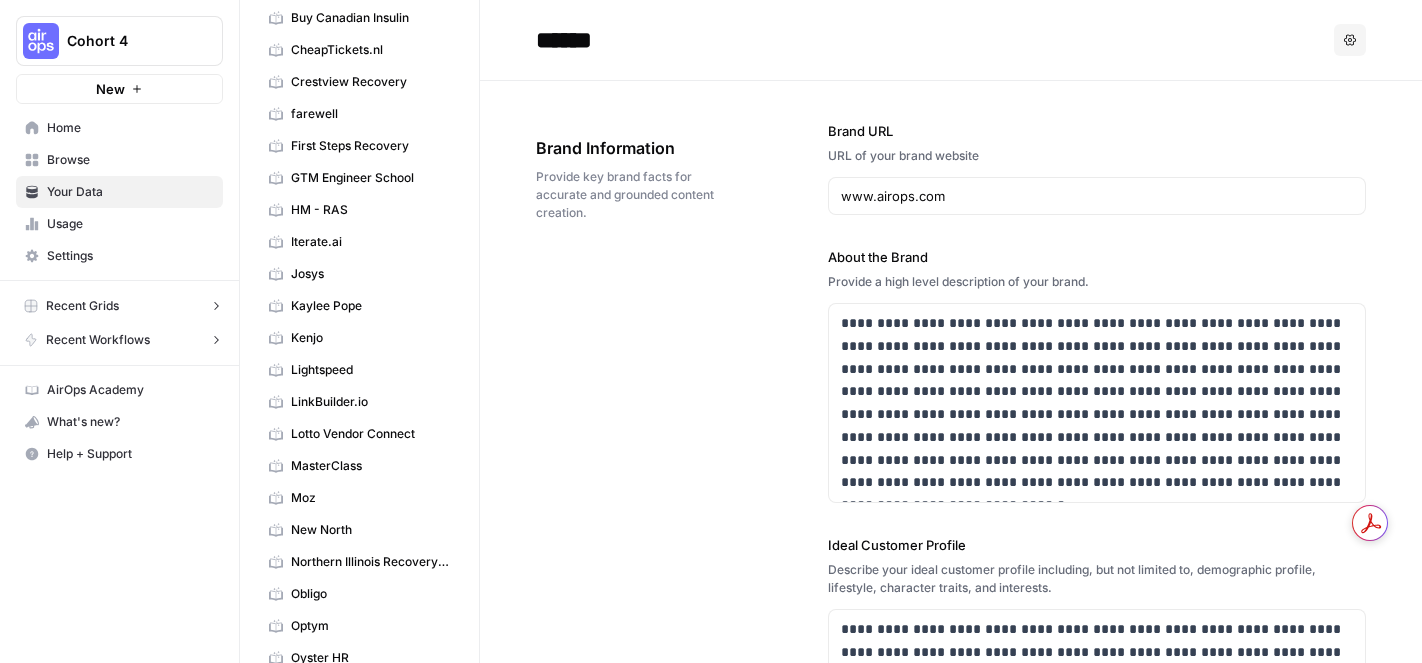 scroll, scrollTop: 377, scrollLeft: 0, axis: vertical 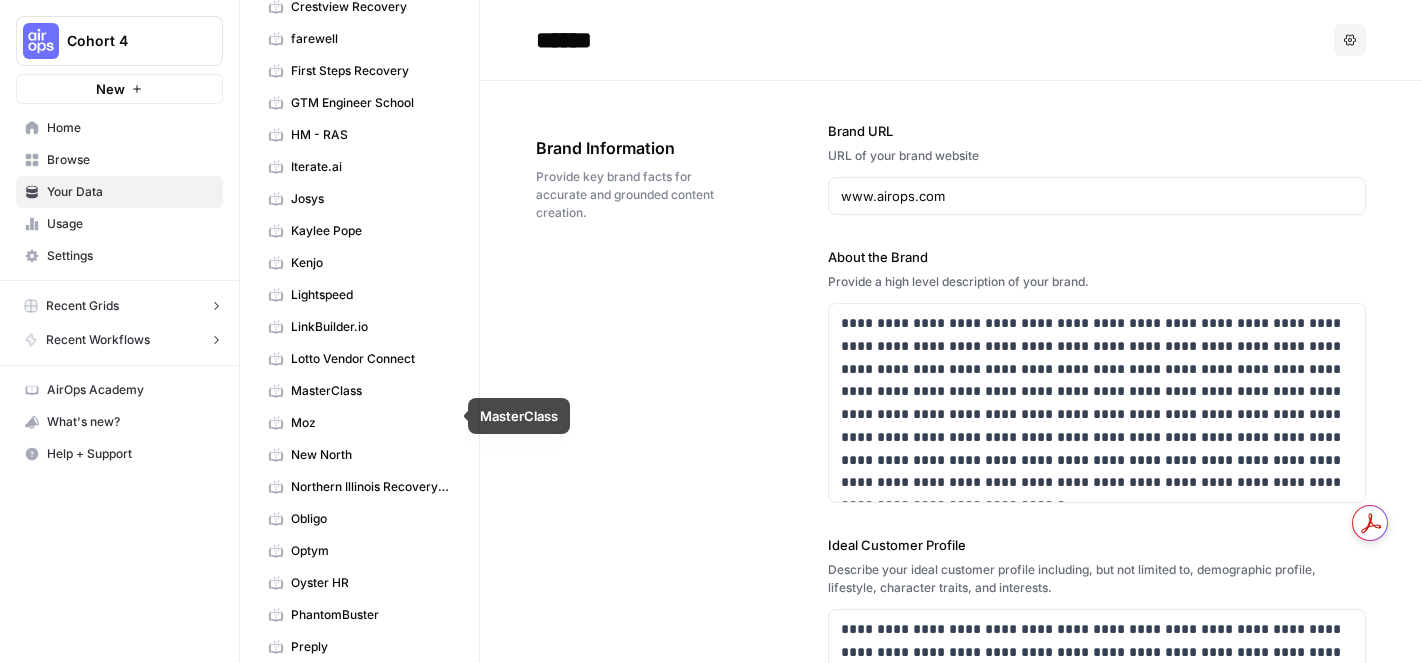 click on "LinkBuilder.io" at bounding box center [370, 327] 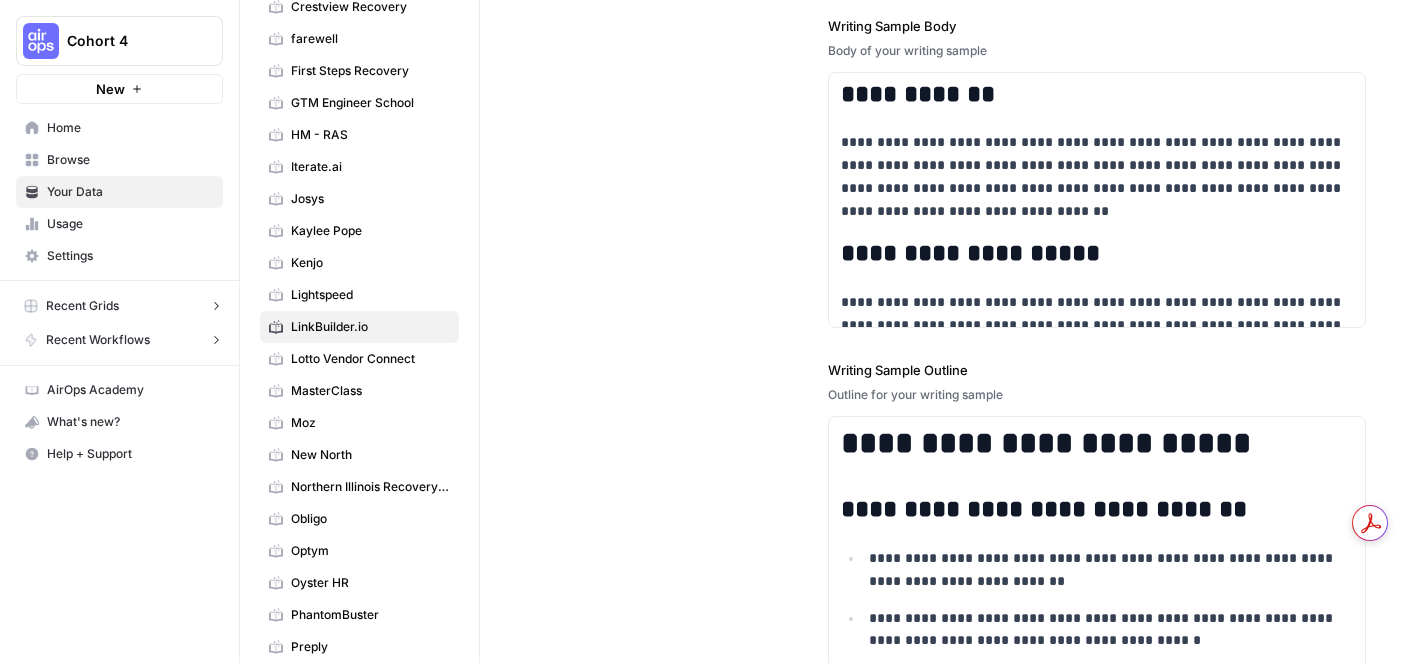 scroll, scrollTop: 2898, scrollLeft: 0, axis: vertical 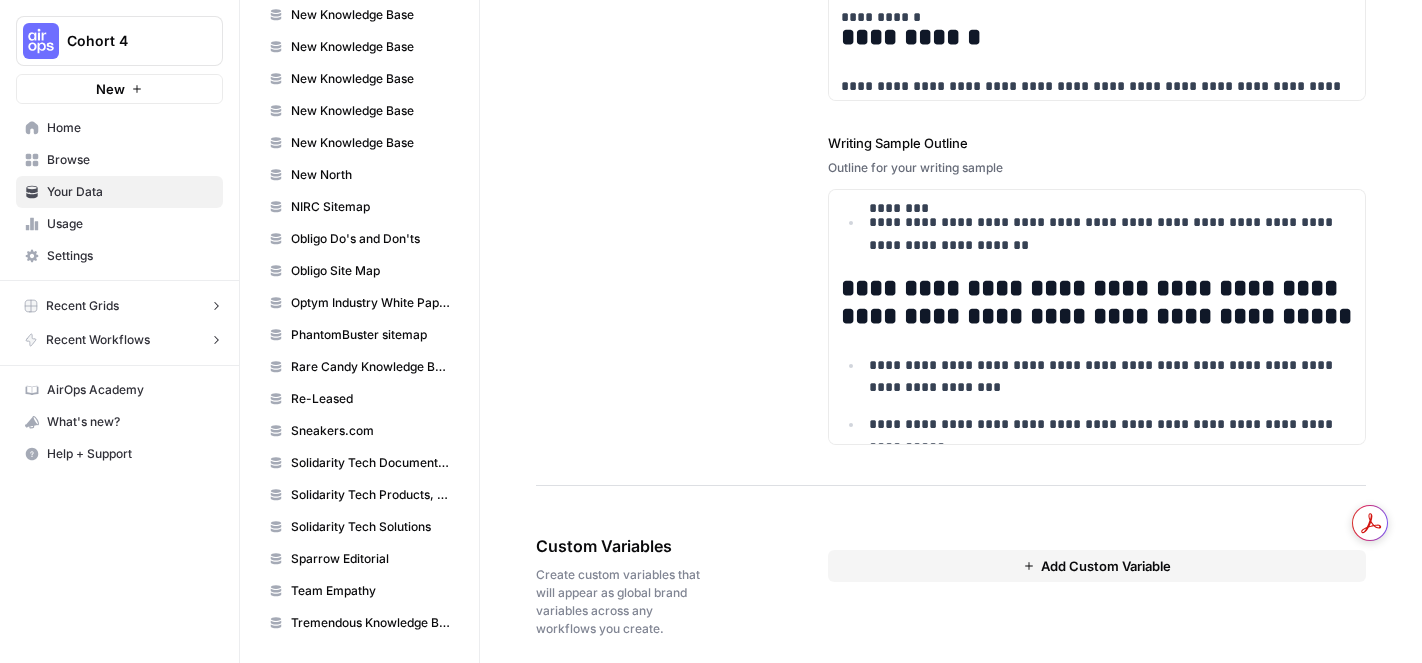 click on "Browse" at bounding box center [130, 160] 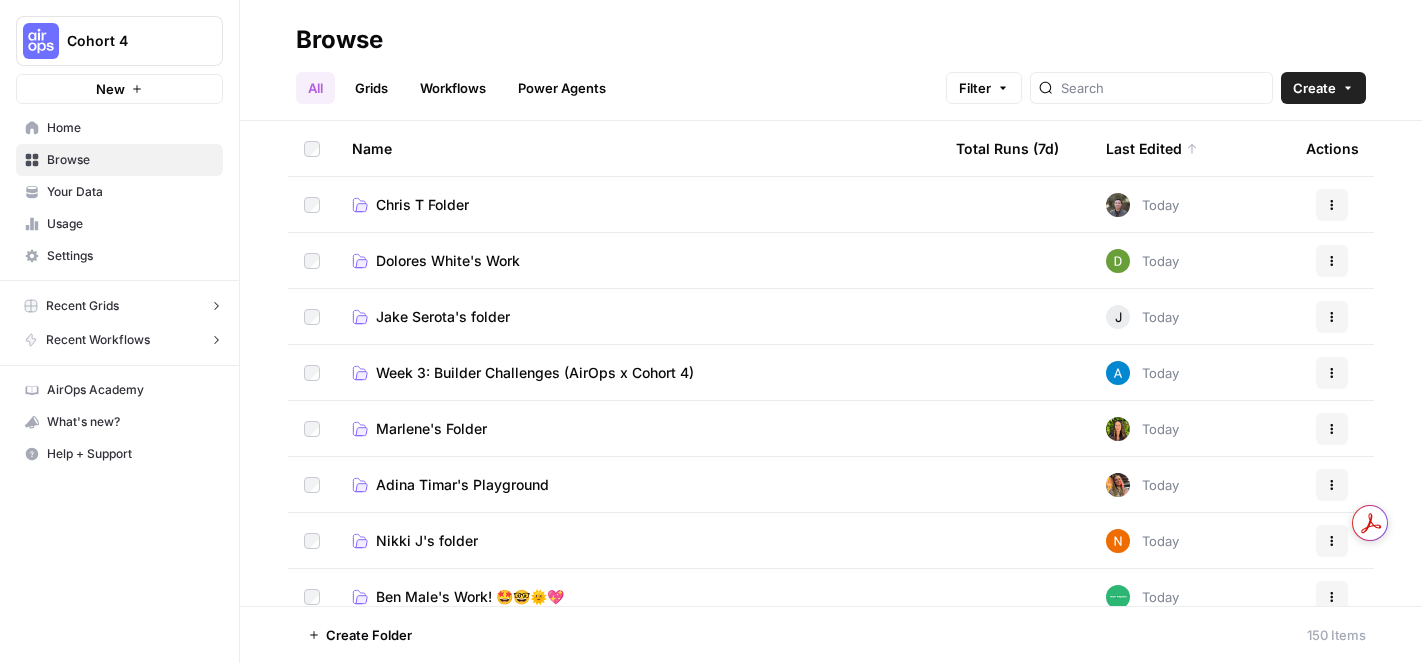 click on "Grids" at bounding box center [371, 88] 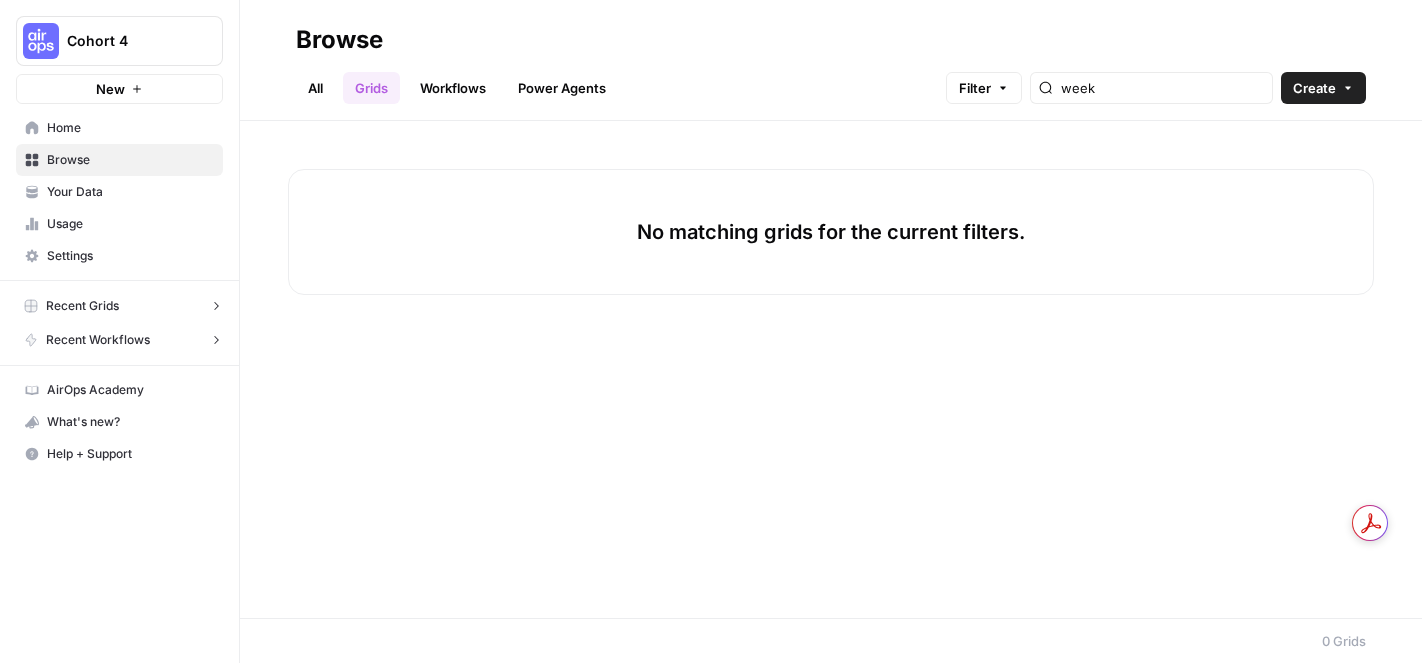 click on "Workflows" at bounding box center (453, 88) 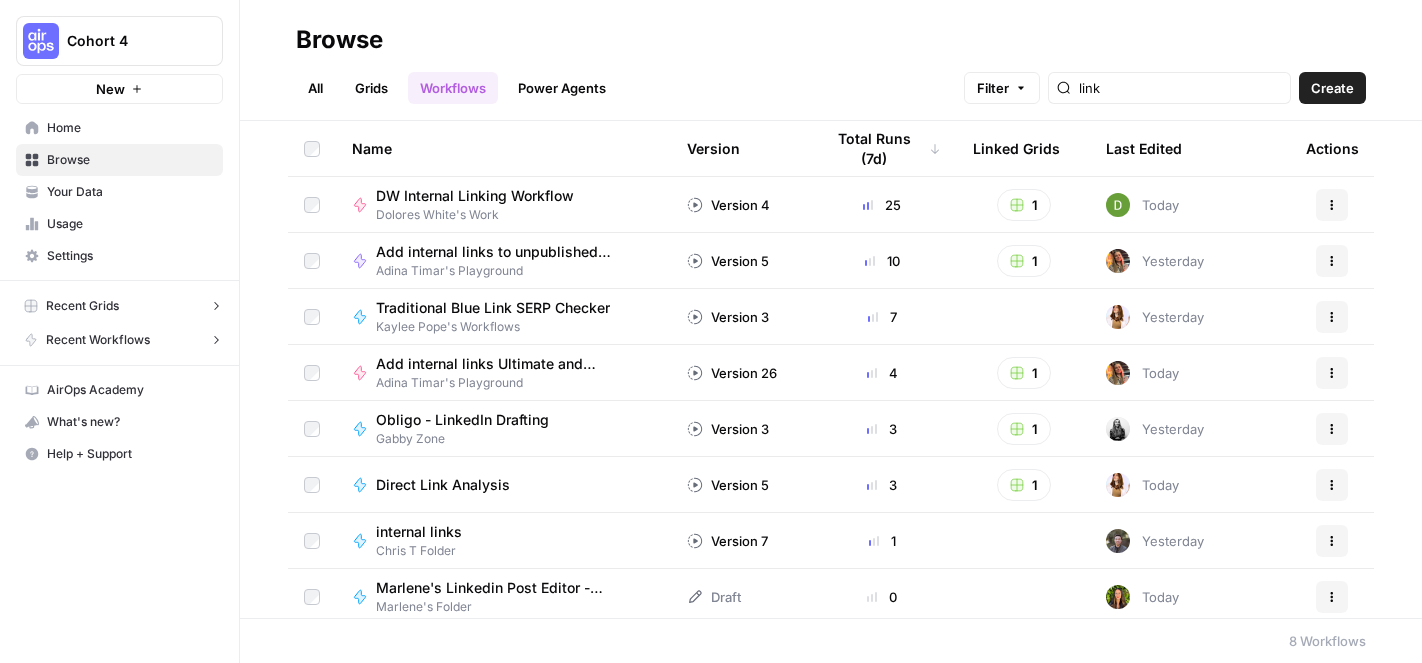click on "DW Internal Linking Workflow" at bounding box center [475, 196] 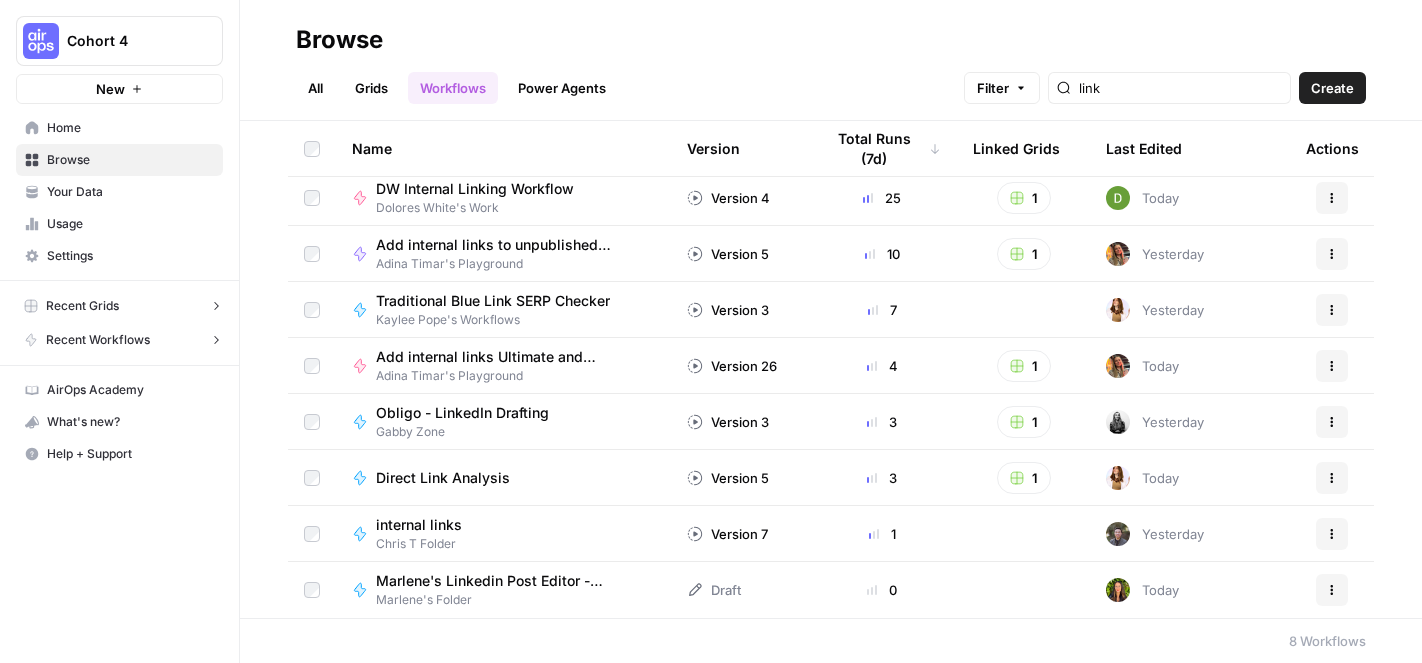 scroll, scrollTop: 0, scrollLeft: 0, axis: both 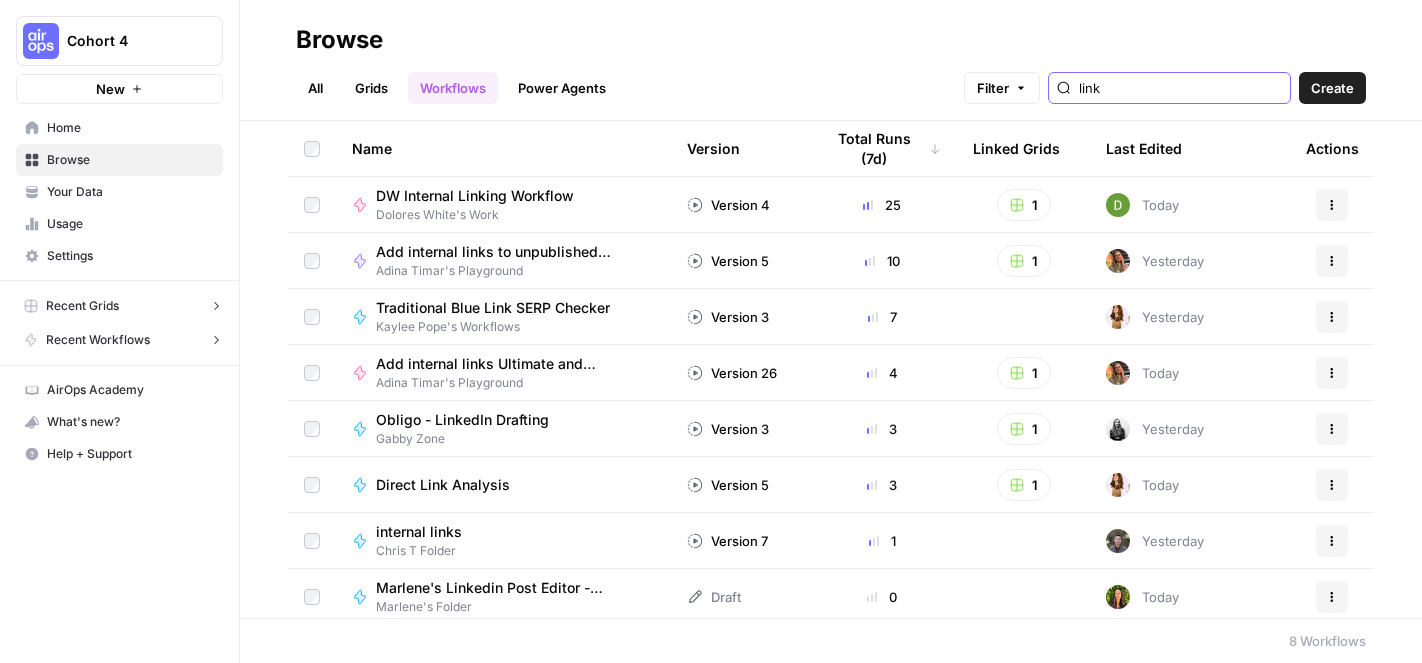 click on "link" at bounding box center [1180, 88] 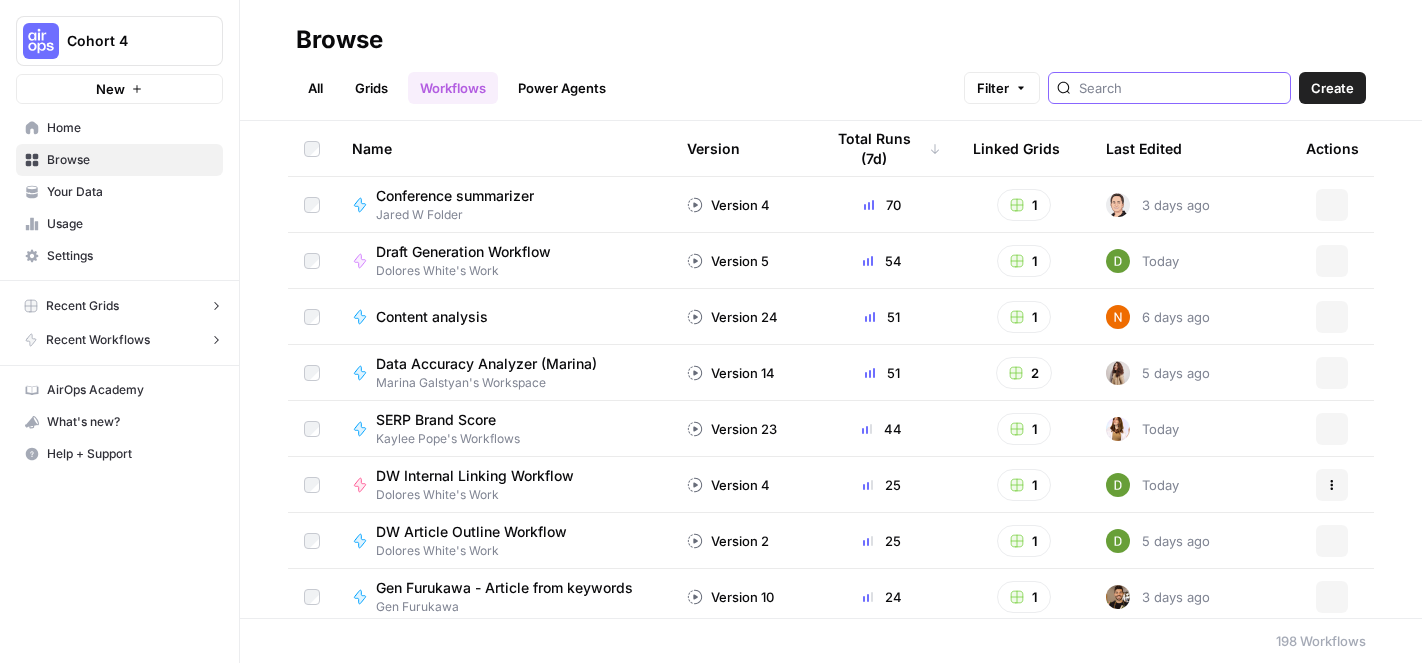 type 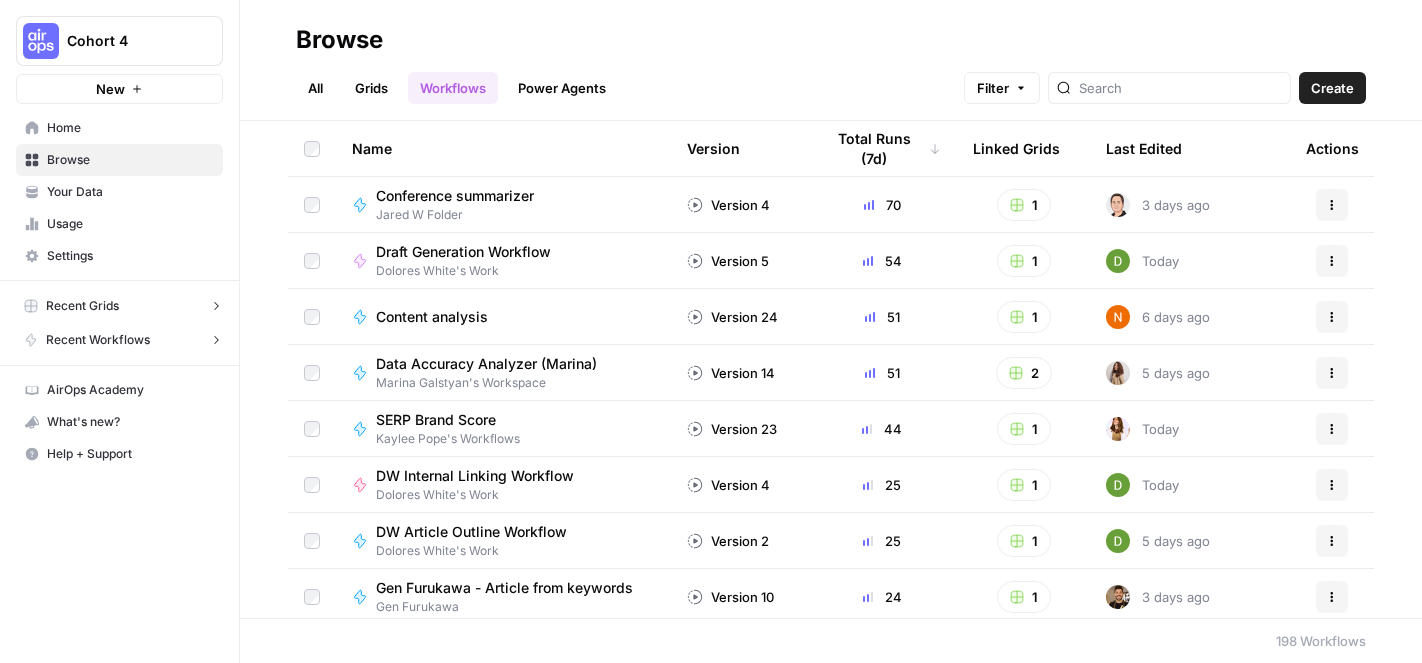click on "Conference summarizer" at bounding box center (455, 196) 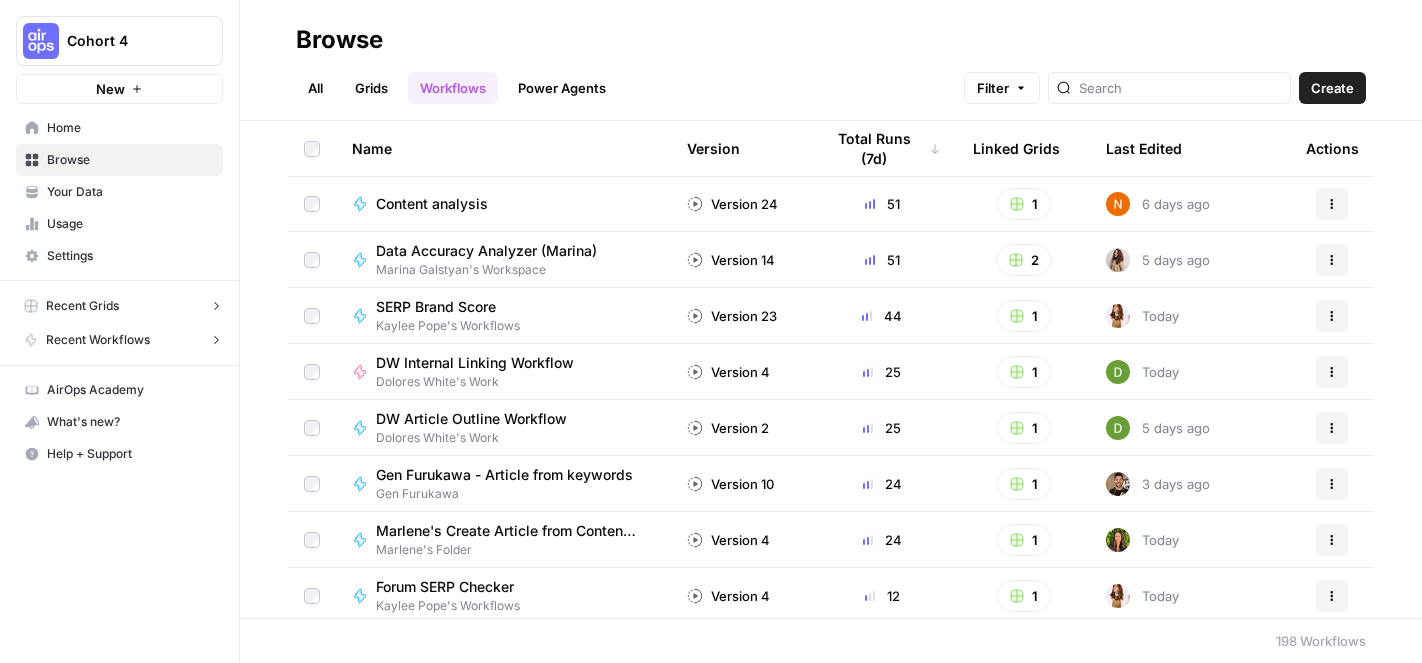 scroll, scrollTop: 116, scrollLeft: 0, axis: vertical 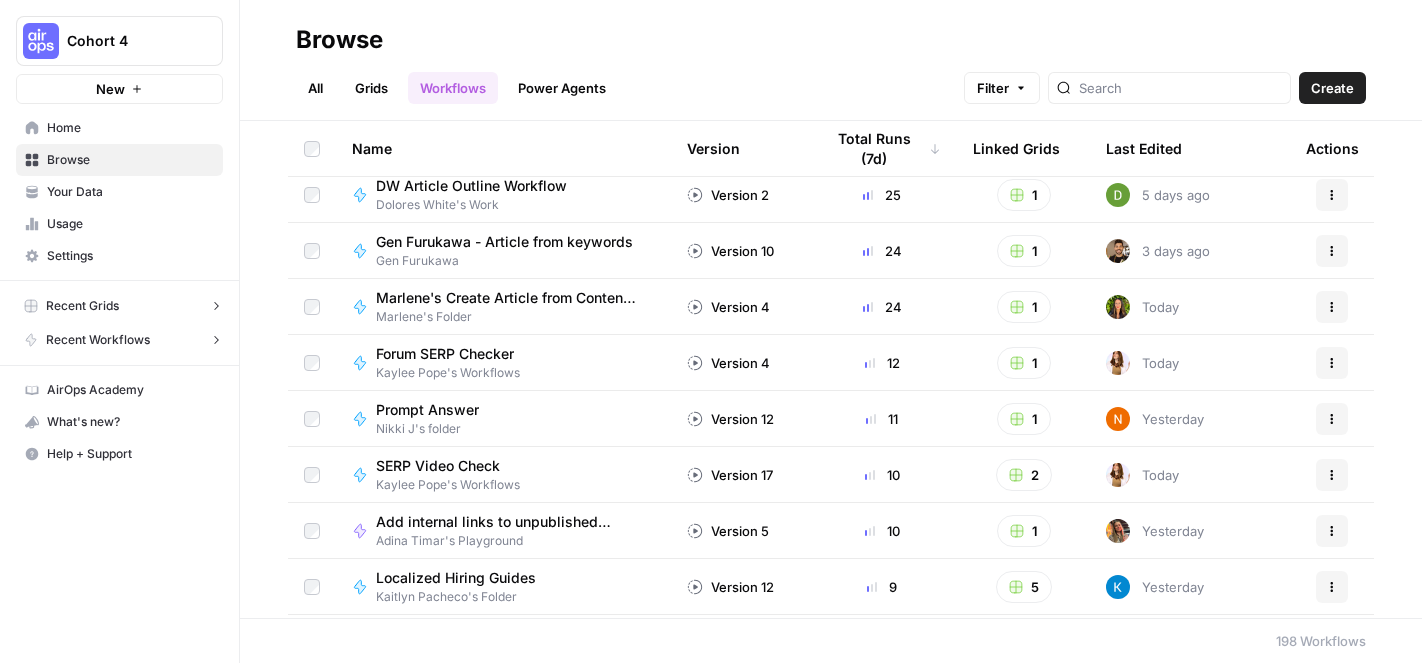 click on "Localized Hiring Guides" at bounding box center [456, 578] 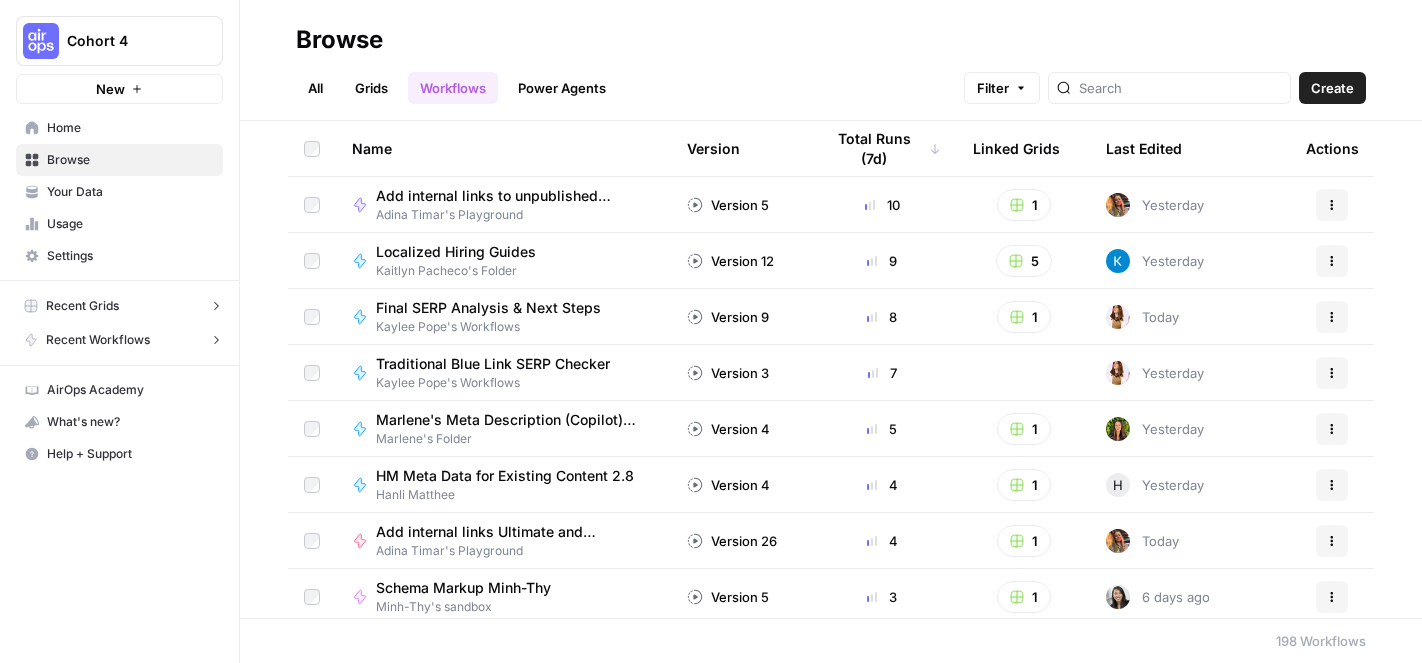 scroll, scrollTop: 707, scrollLeft: 0, axis: vertical 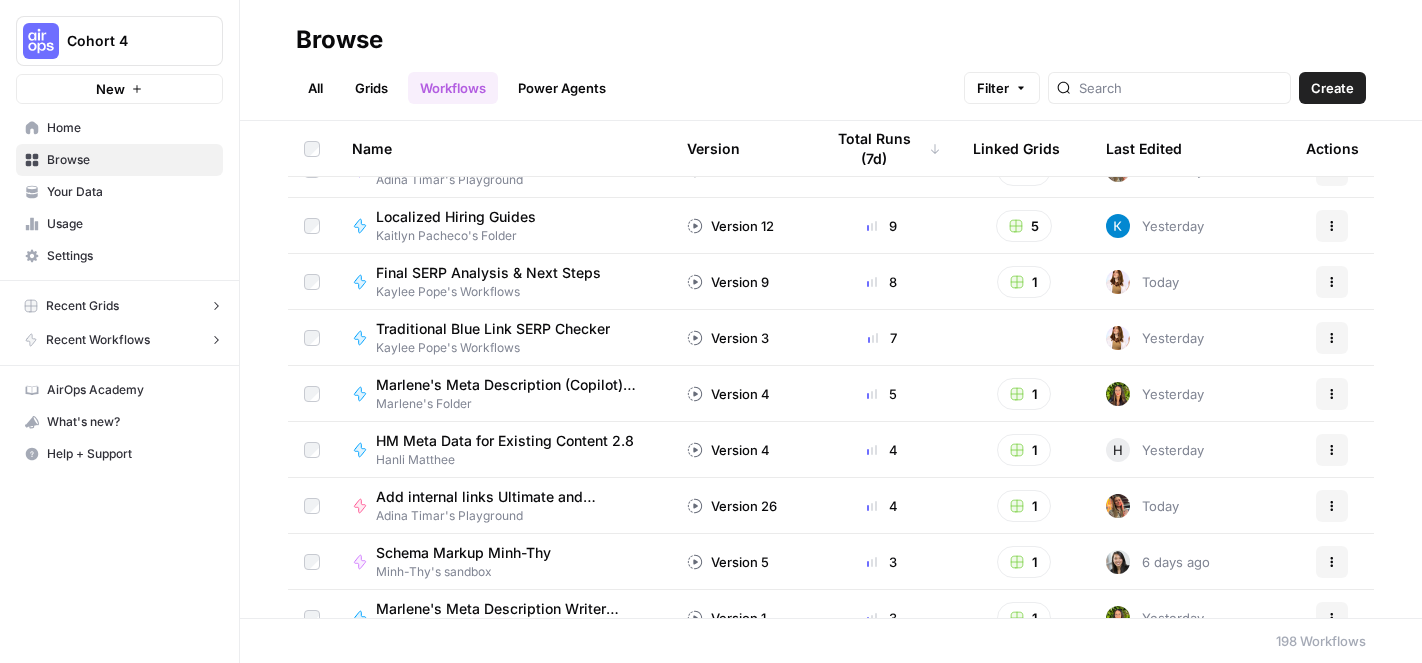 click on "Final SERP Analysis & Next Steps" at bounding box center (488, 273) 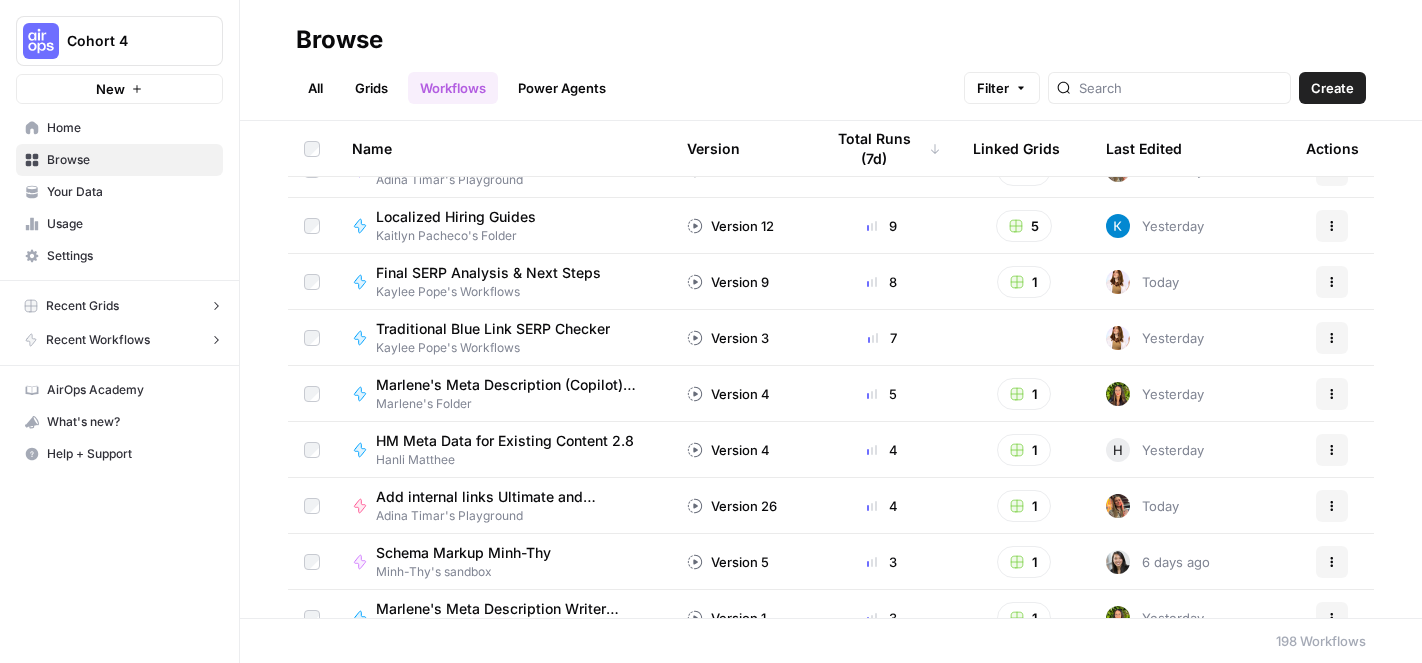 click on "Grids" at bounding box center [371, 88] 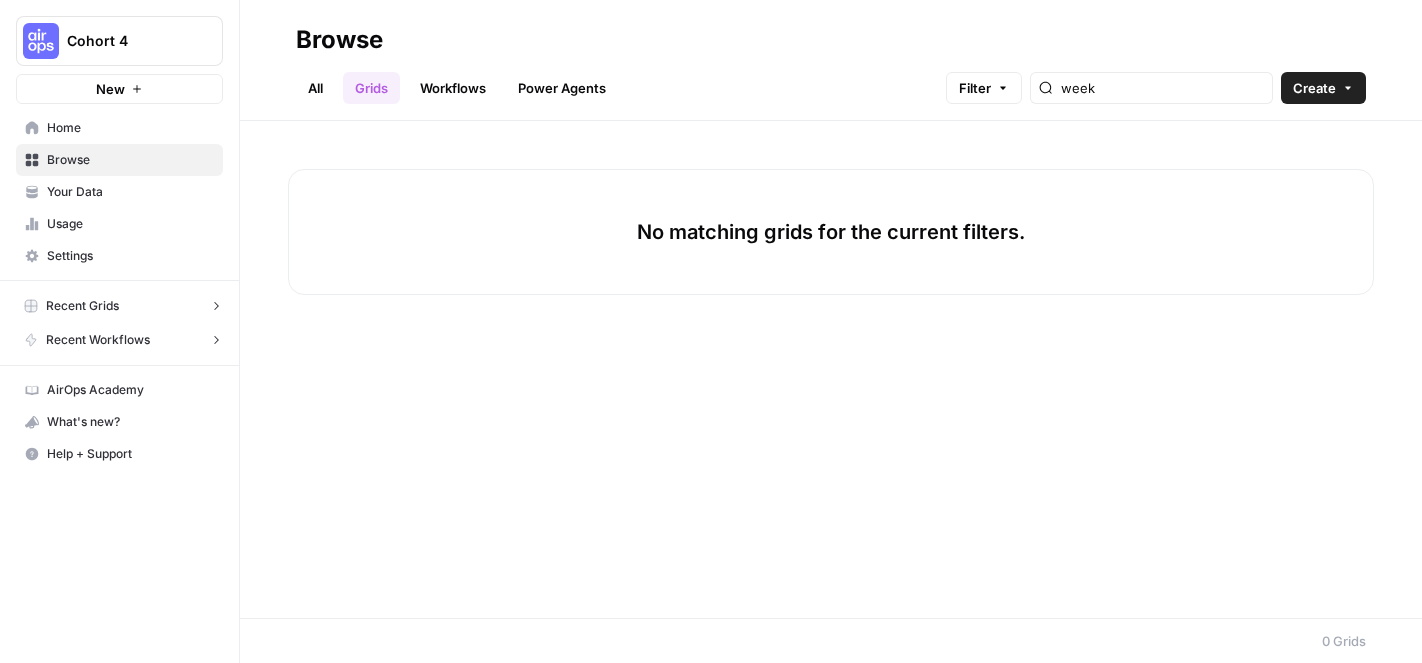 click on "All Grids Workflows Power Agents Filter week Create" at bounding box center [831, 80] 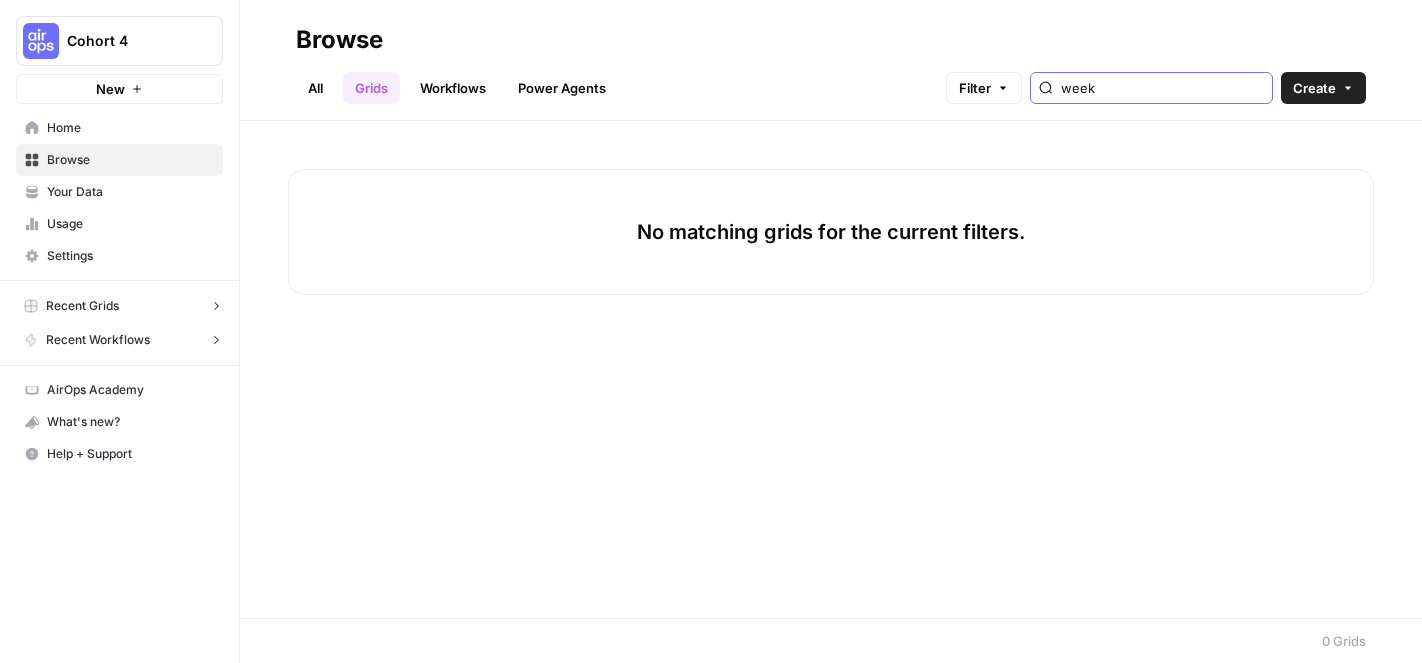 click on "week" at bounding box center [1162, 88] 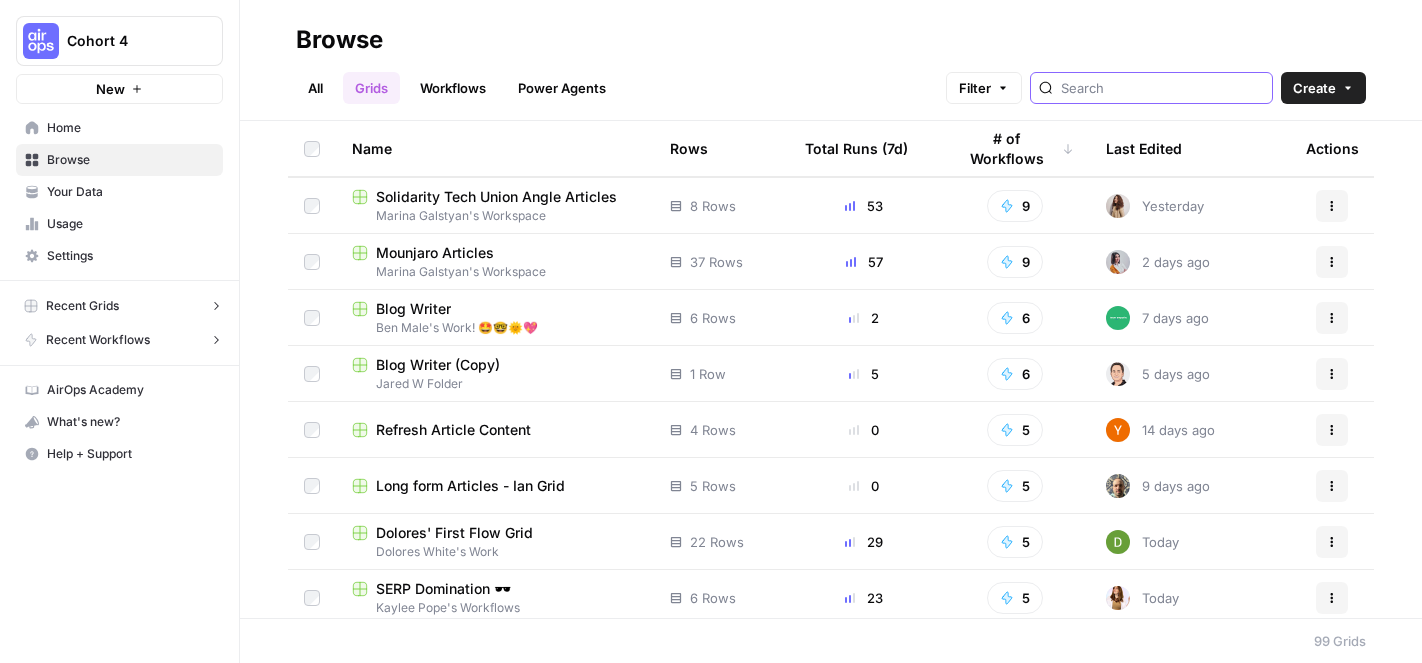 scroll, scrollTop: 0, scrollLeft: 0, axis: both 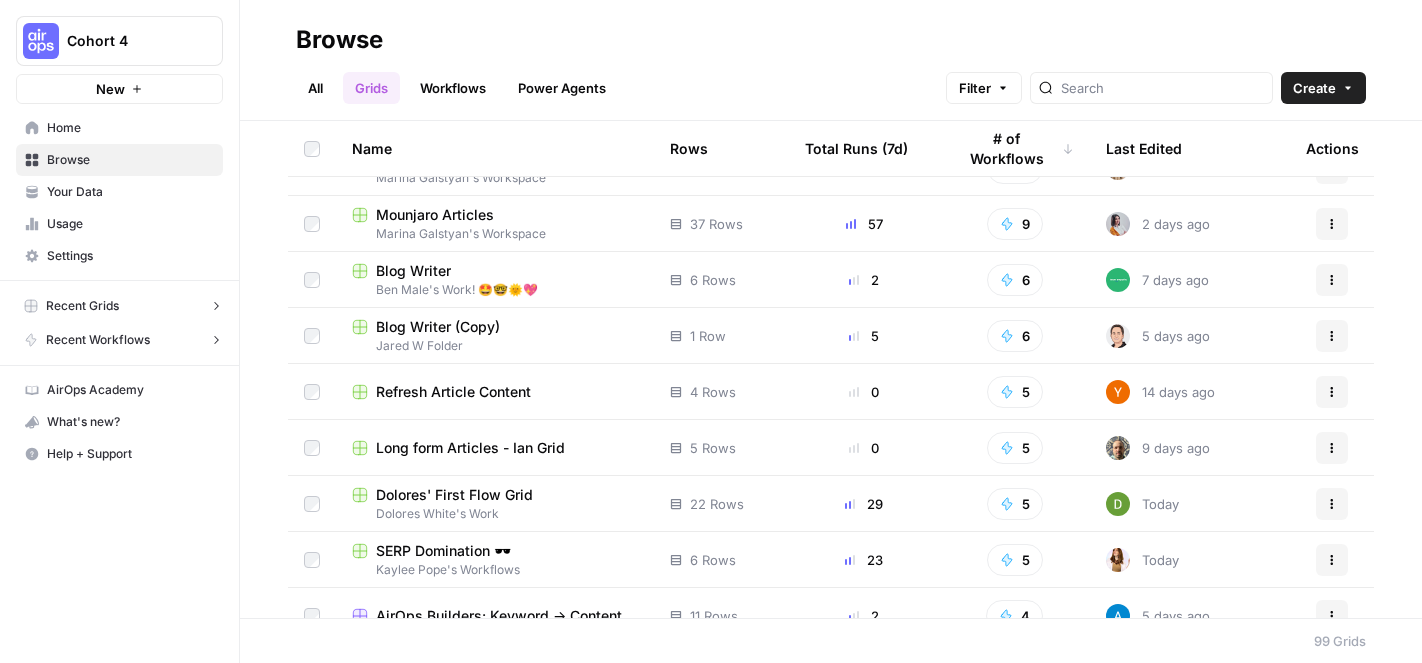 click on "Refresh Article Content" at bounding box center (453, 392) 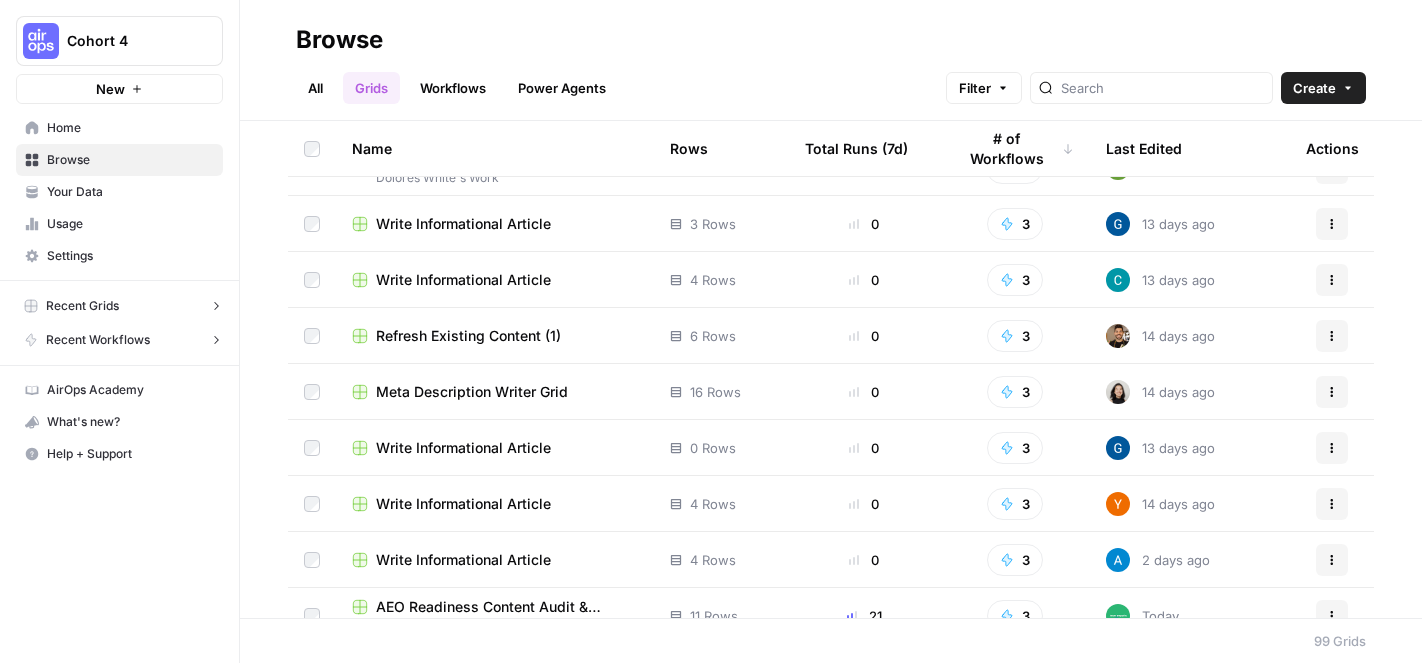 scroll, scrollTop: 690, scrollLeft: 0, axis: vertical 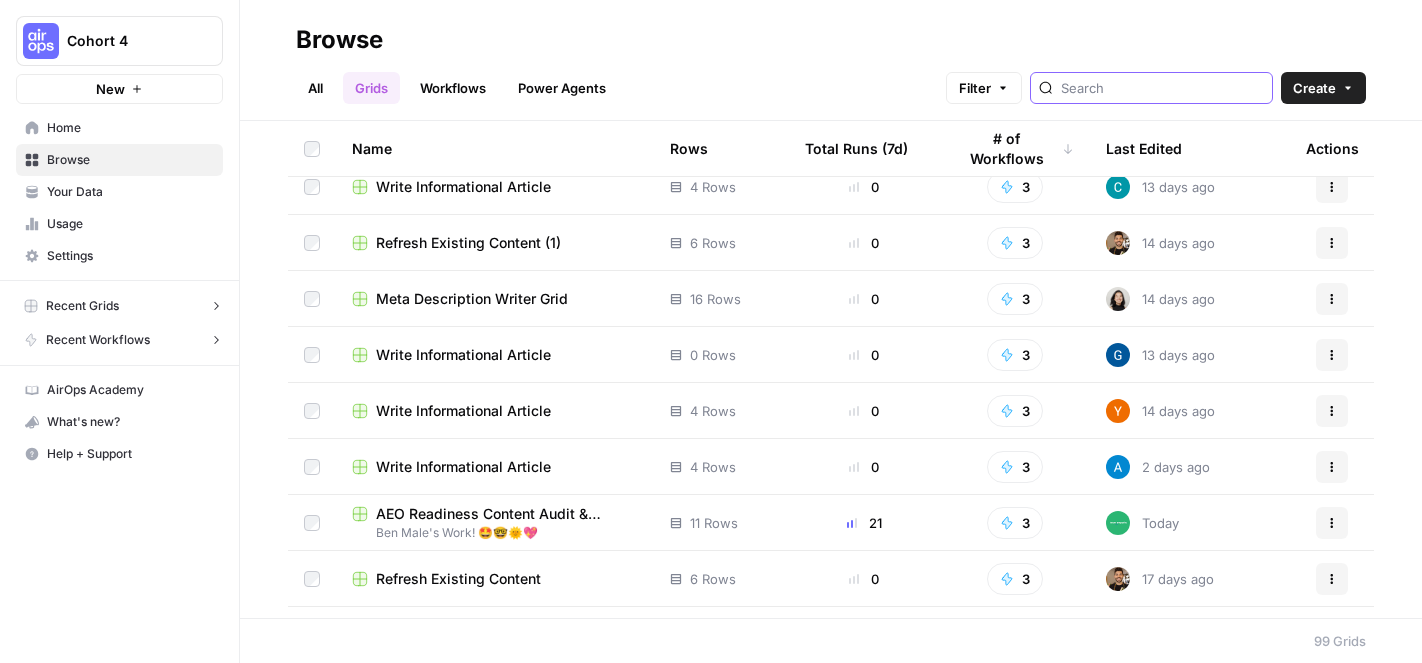 click at bounding box center [1162, 88] 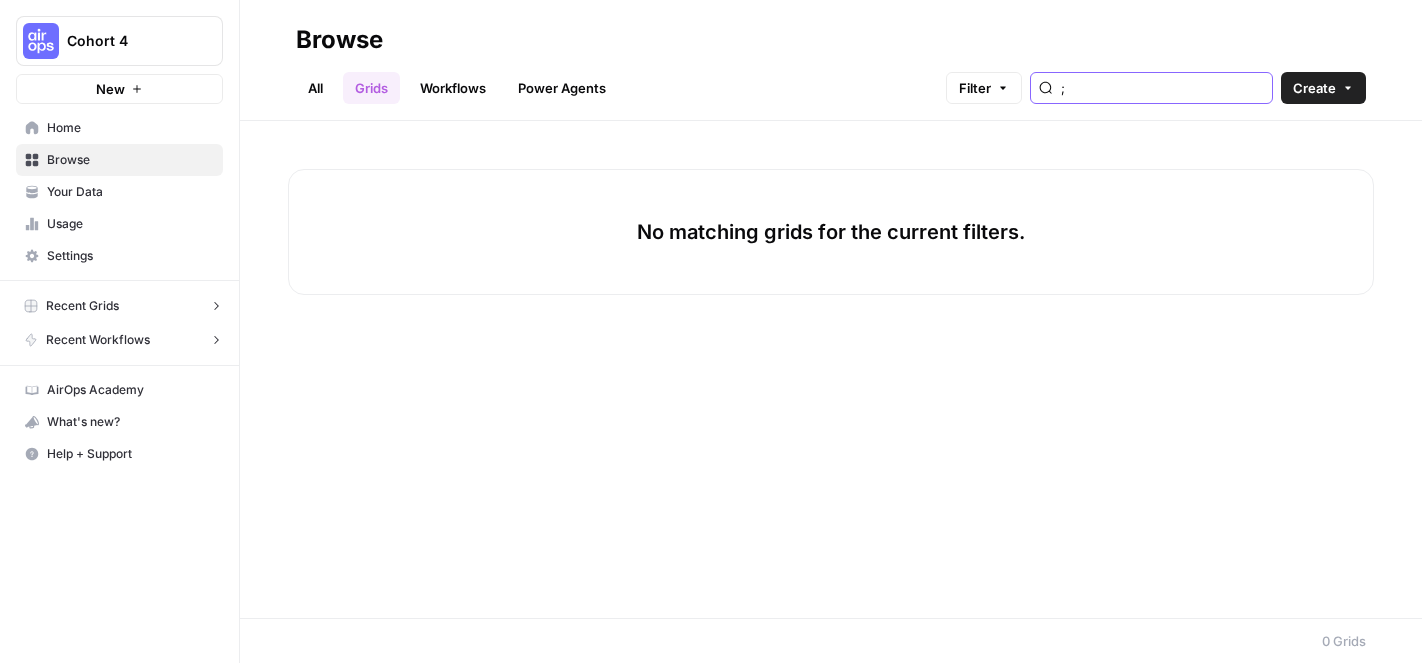 scroll, scrollTop: 0, scrollLeft: 0, axis: both 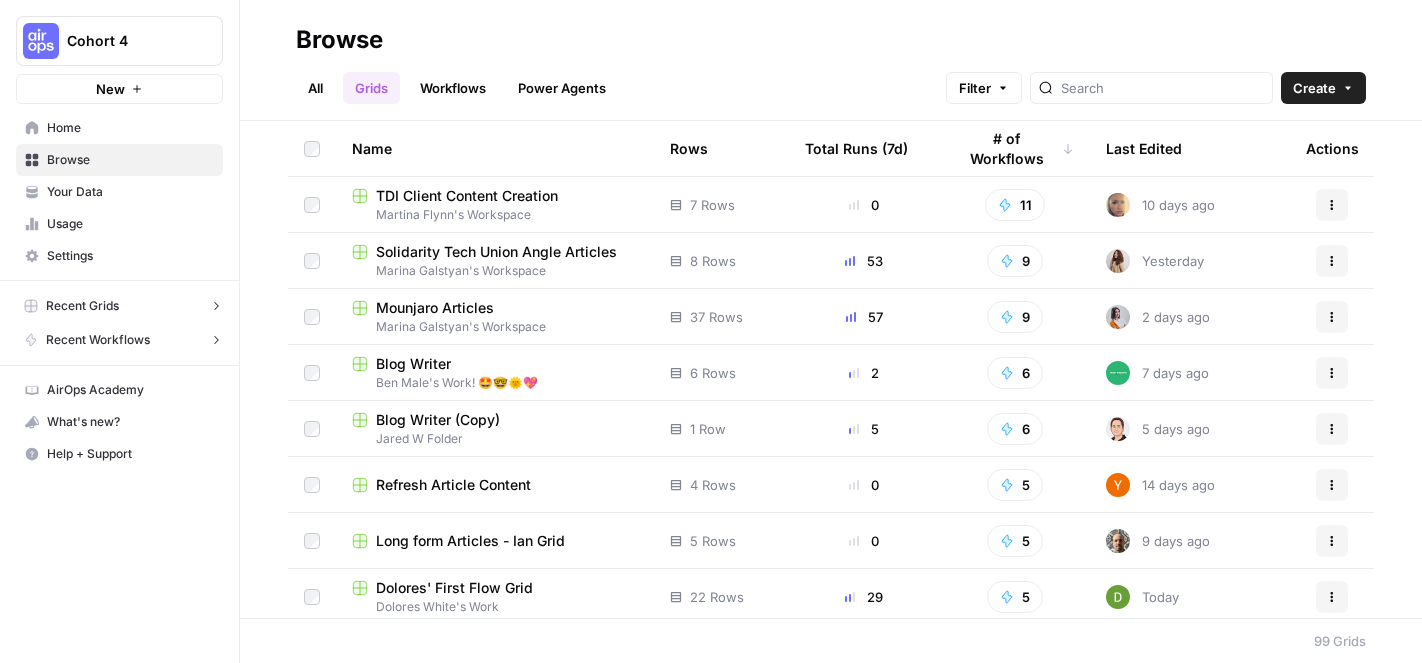 click on "All Grids Workflows Power Agents Filter Create" at bounding box center (831, 80) 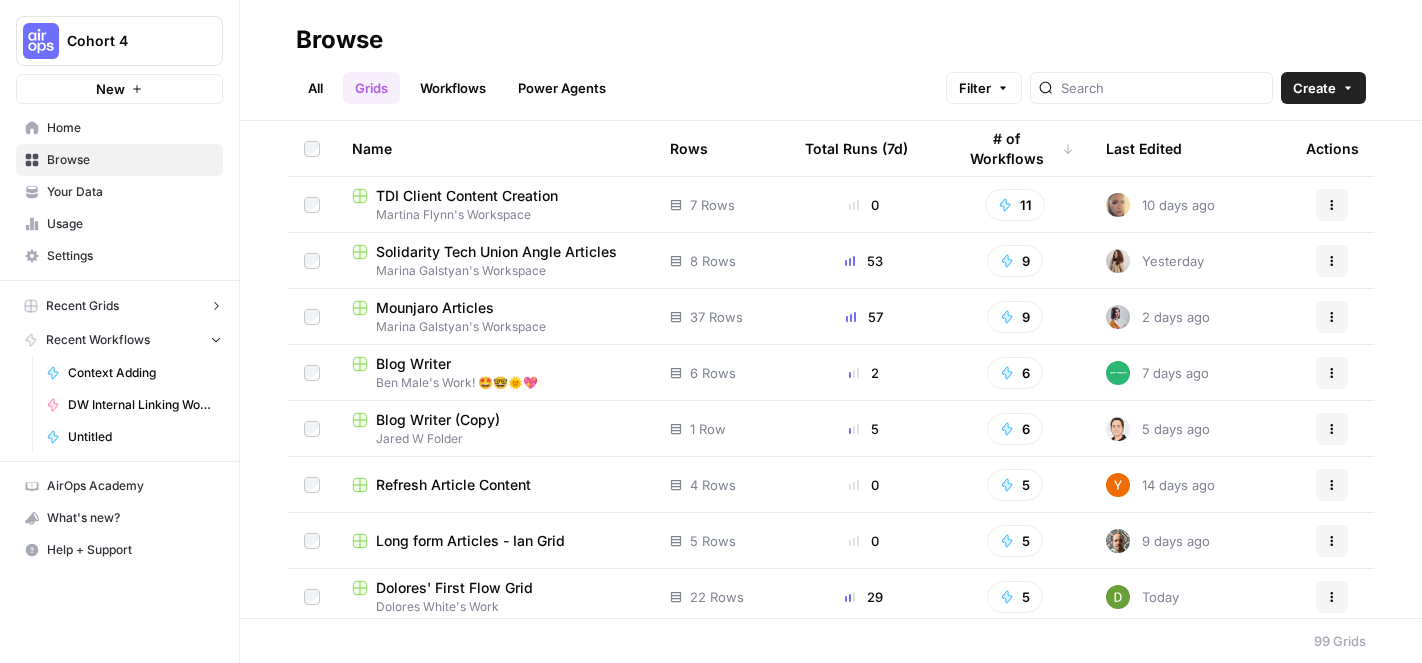 click on "Recent Grids" at bounding box center [119, 306] 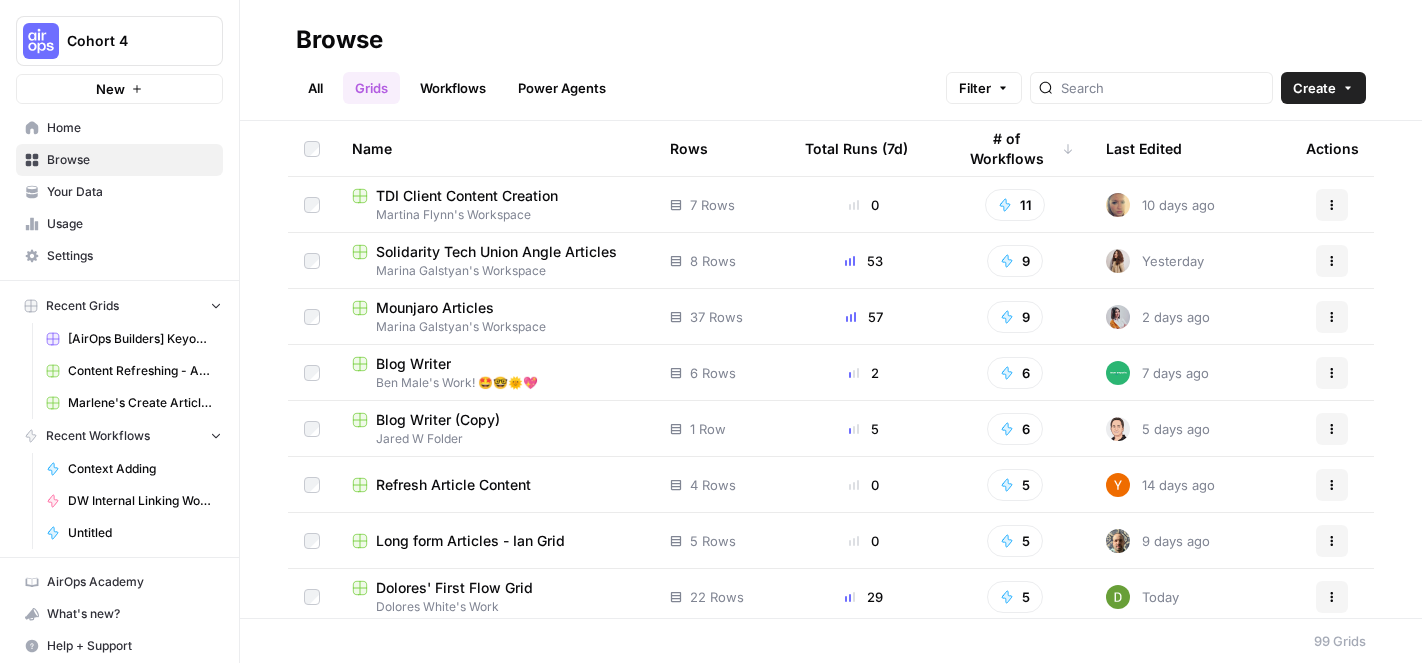 click 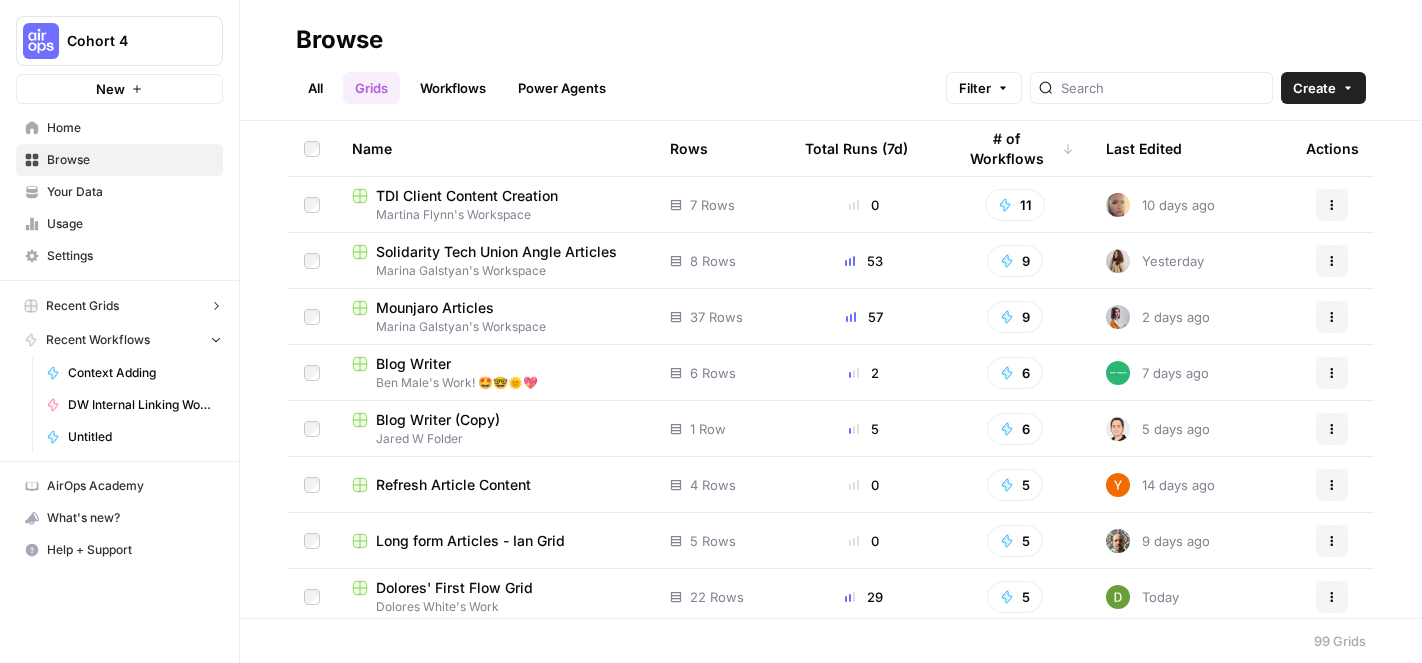 click on "Recent Workflows" at bounding box center [123, 340] 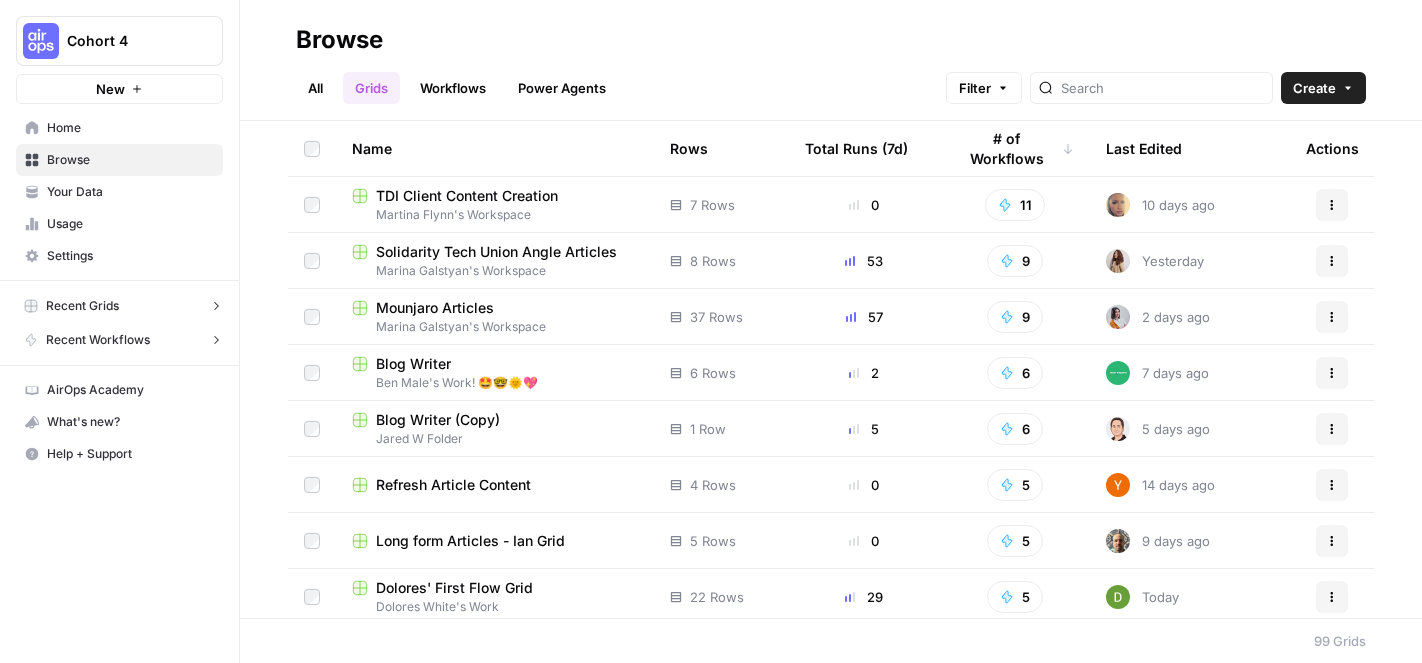 click on "Settings" at bounding box center [130, 256] 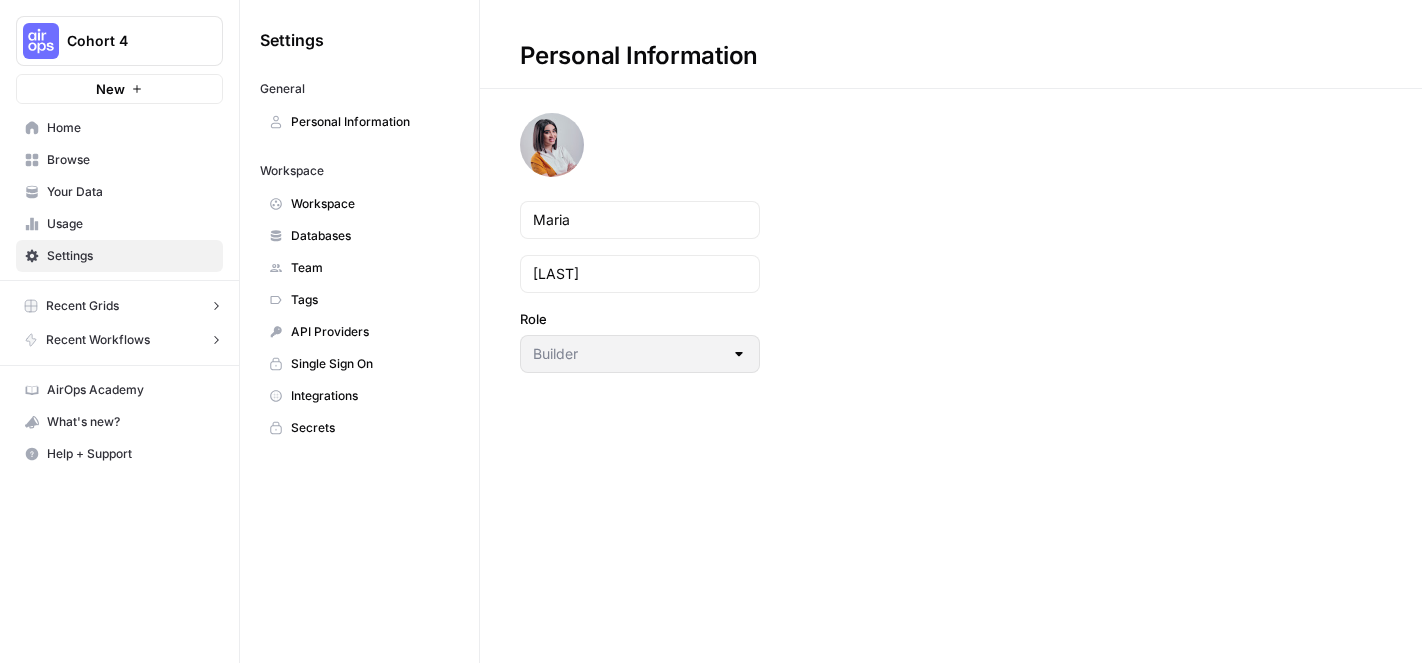 click on "API Providers" at bounding box center (370, 332) 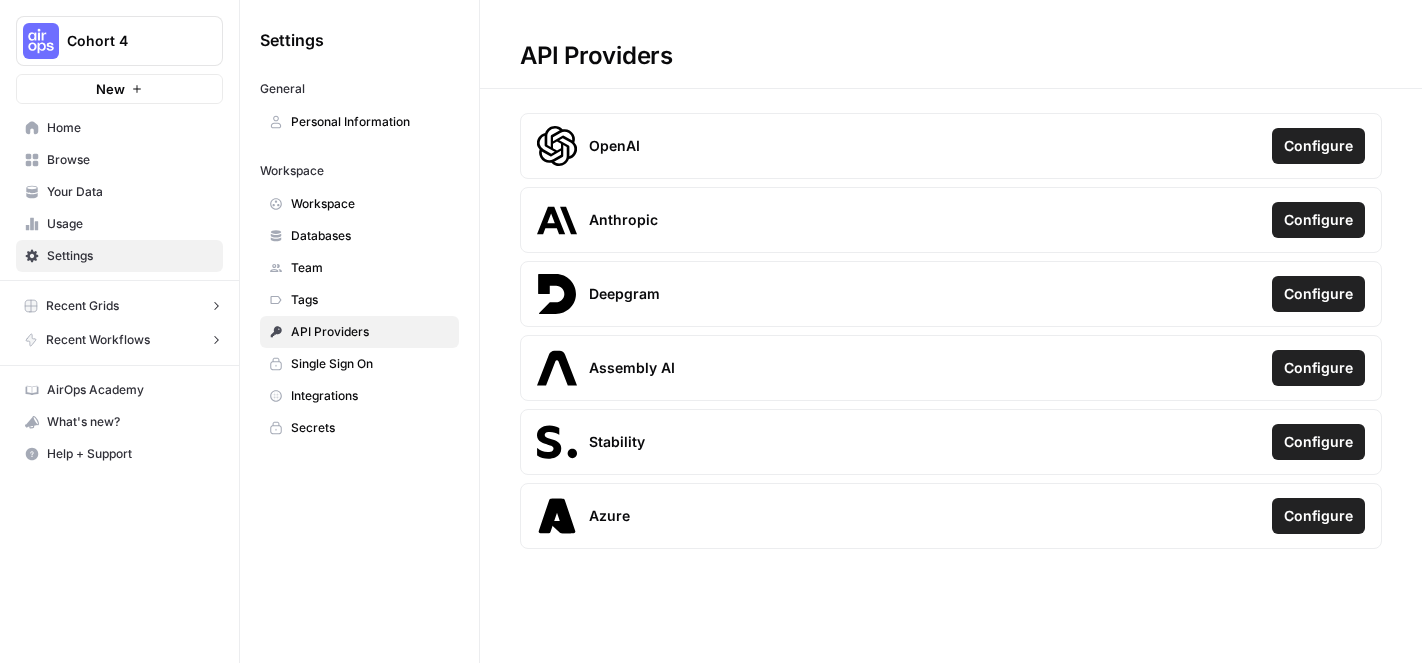 click on "Single Sign On" at bounding box center (370, 364) 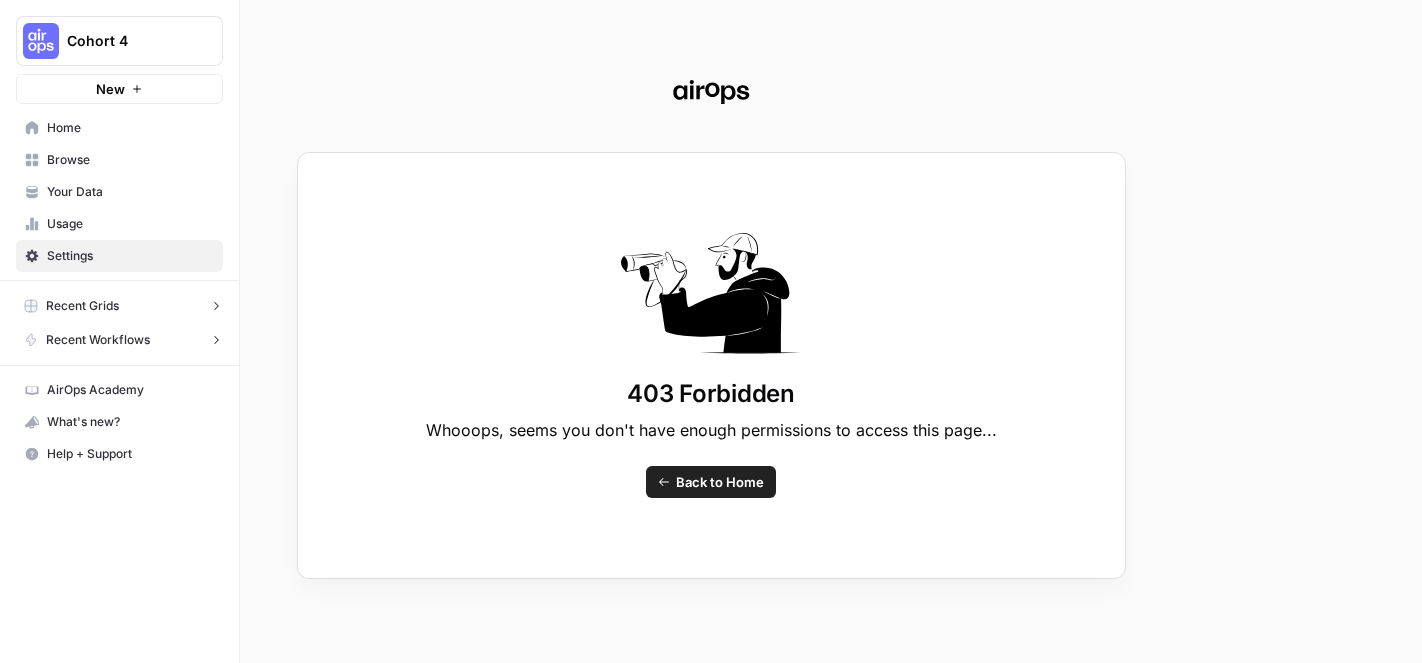 click on "403 Forbidden Whooops, seems you don't have enough permissions to access this page... Back to Home" at bounding box center [711, 331] 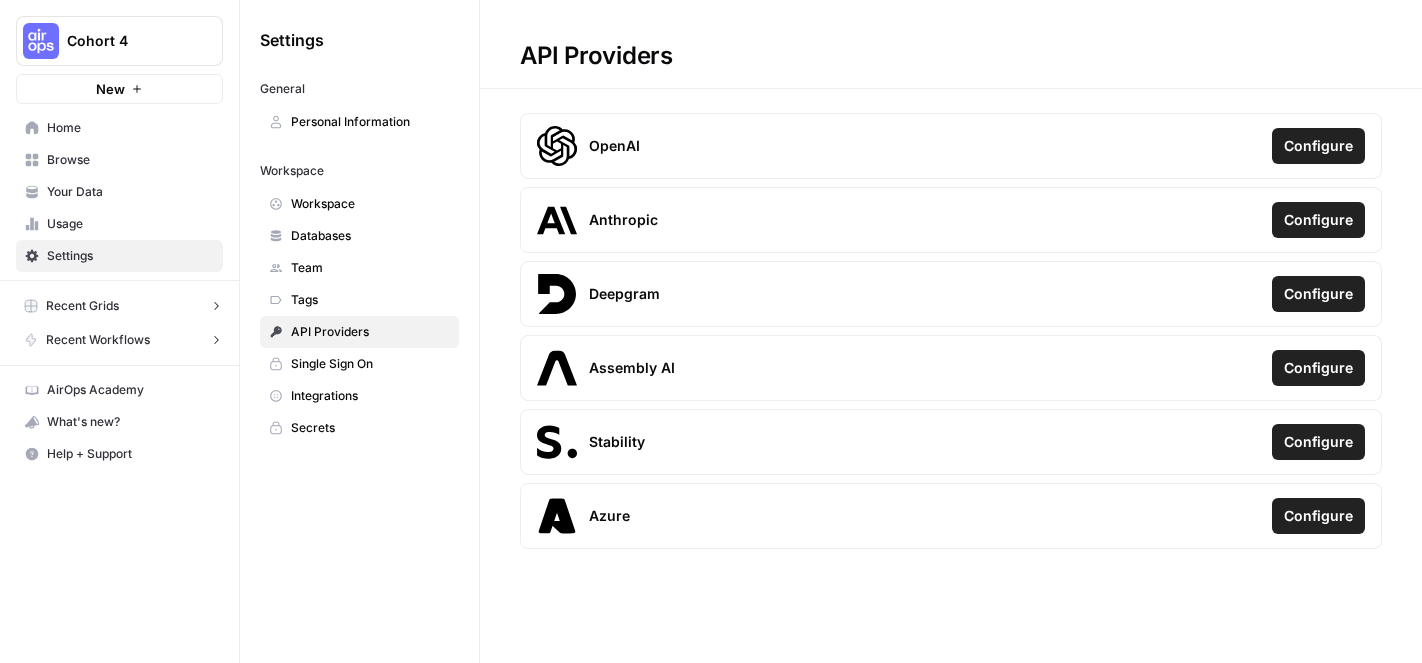 click on "Integrations" at bounding box center [370, 396] 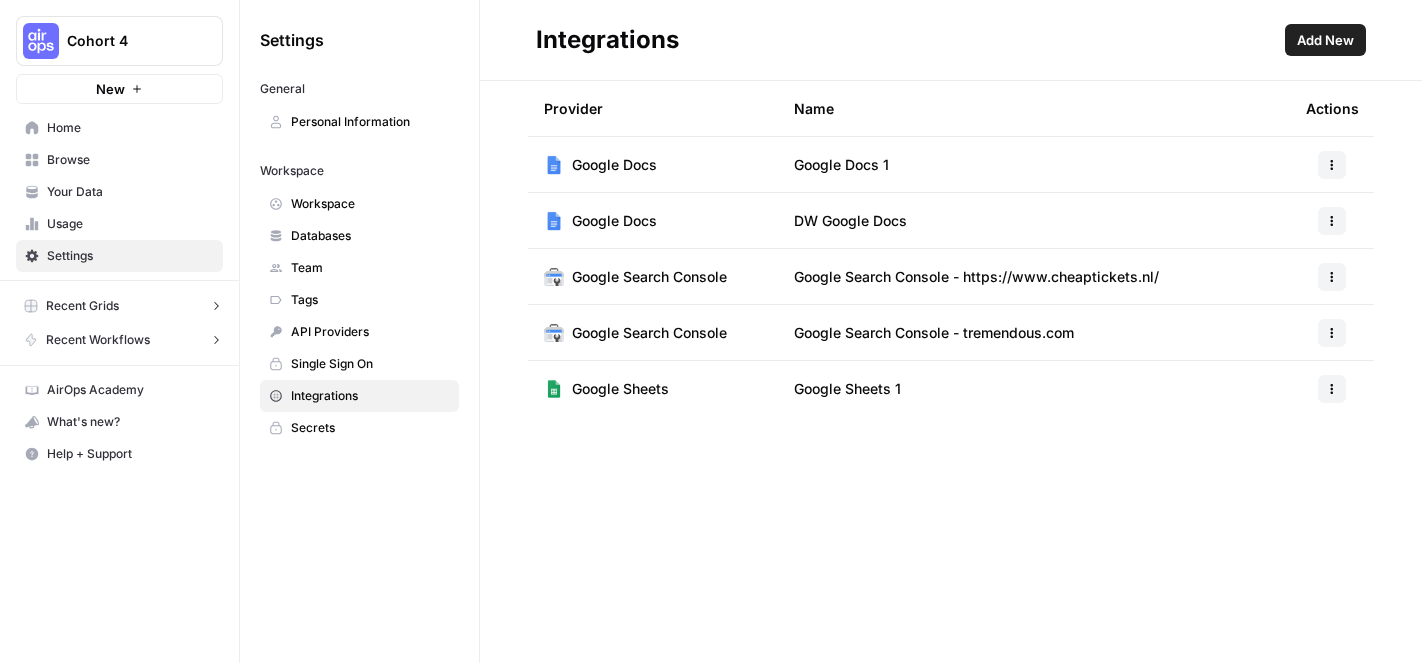 click on "Personal Information" at bounding box center (370, 122) 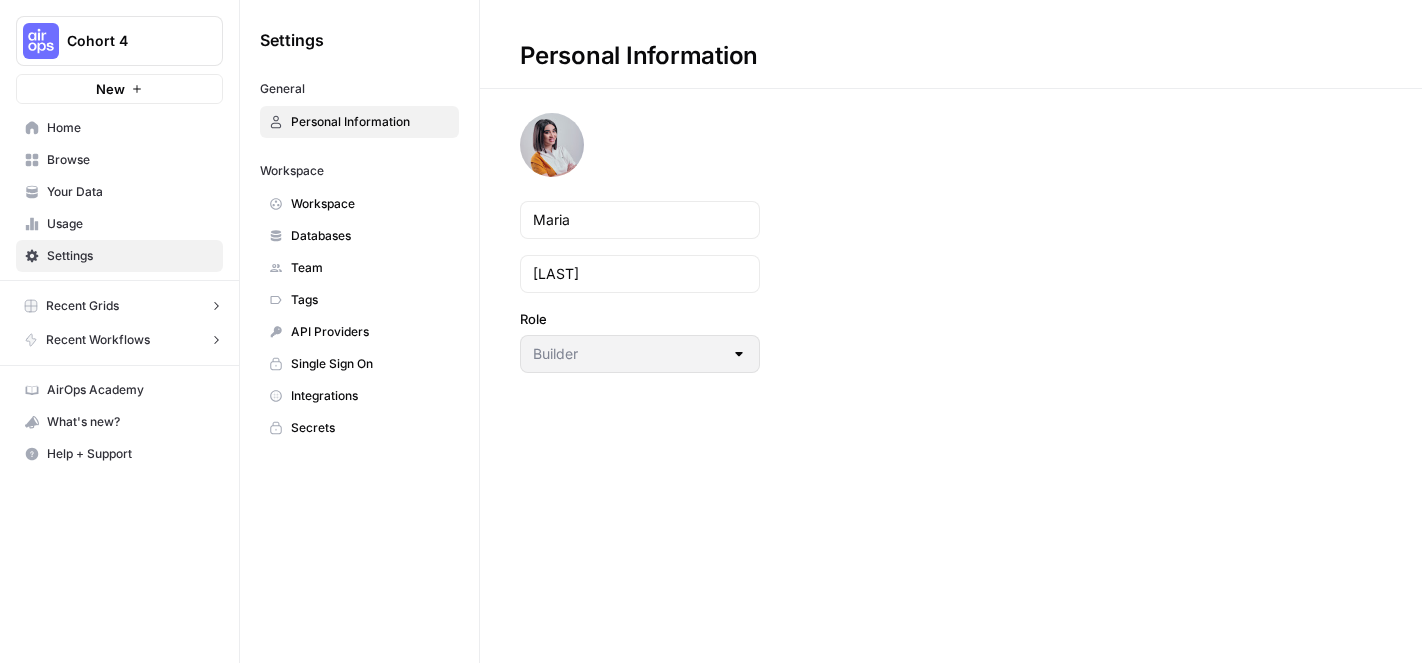 click on "Team" at bounding box center (359, 268) 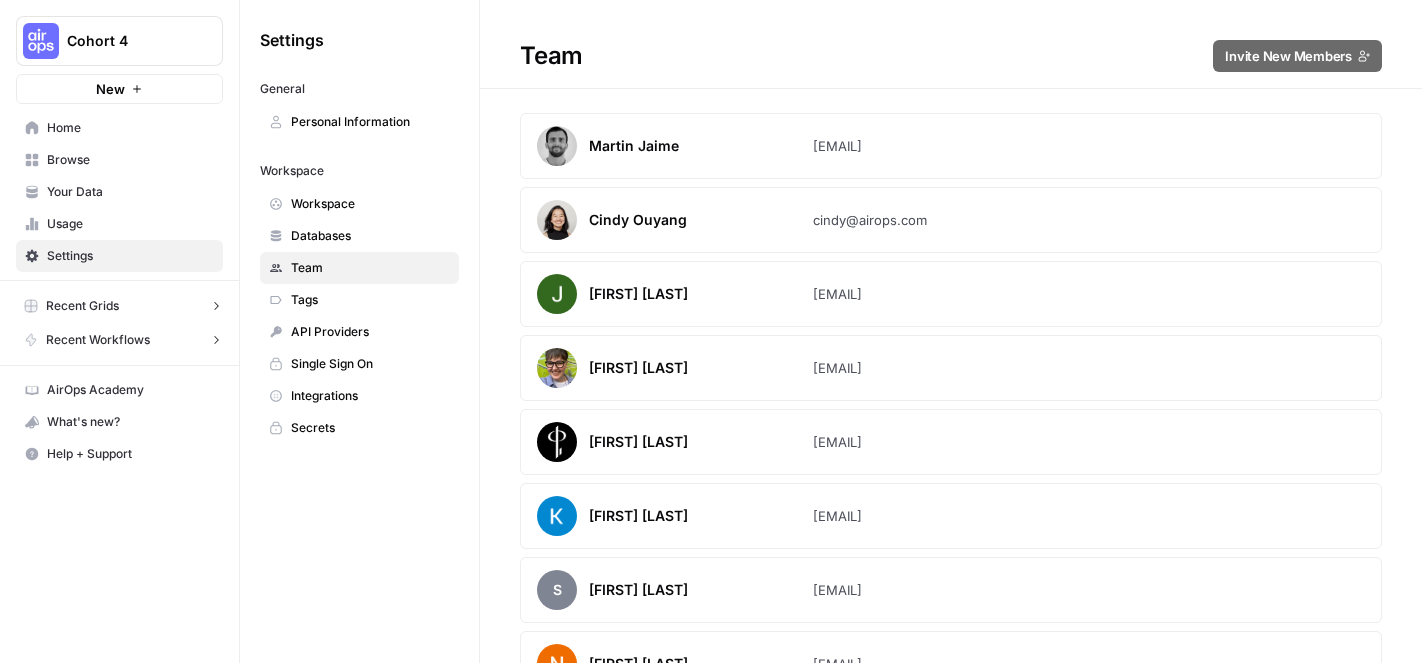 click on "Secrets" at bounding box center (359, 428) 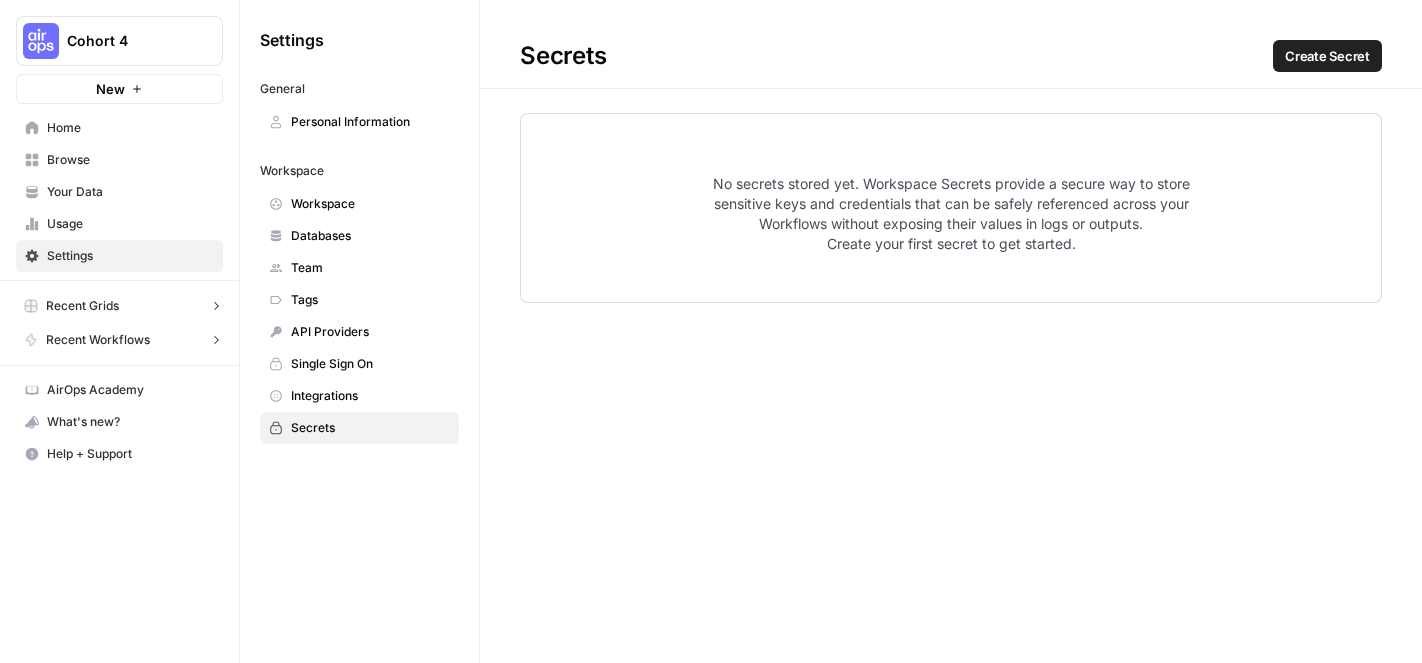 click on "Tags" at bounding box center (370, 300) 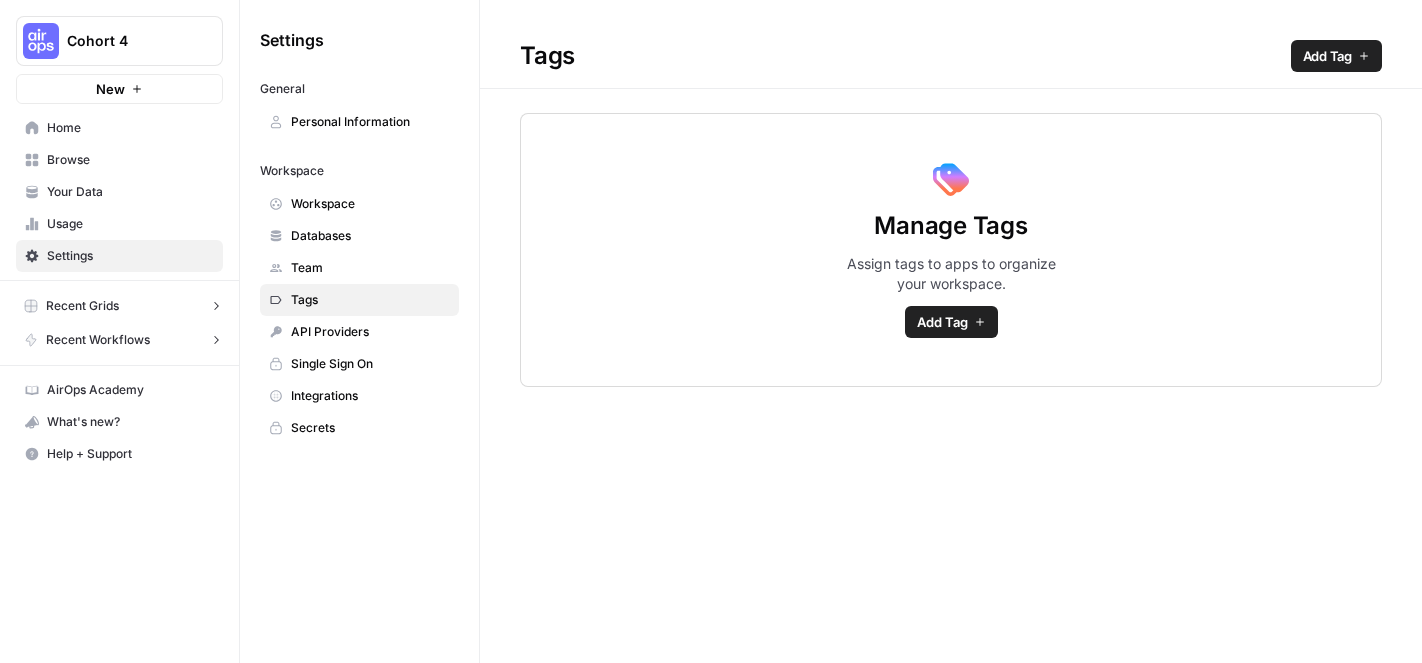 click on "Workspace" at bounding box center [359, 204] 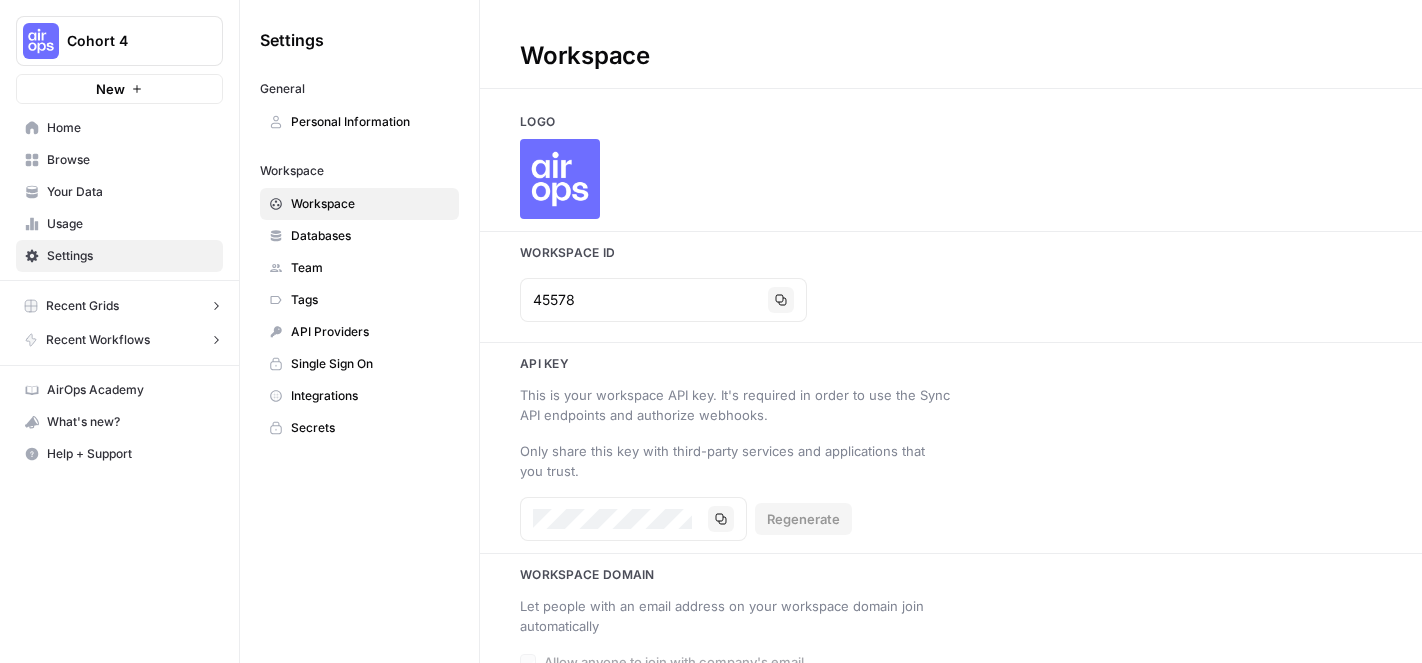 scroll, scrollTop: 98, scrollLeft: 0, axis: vertical 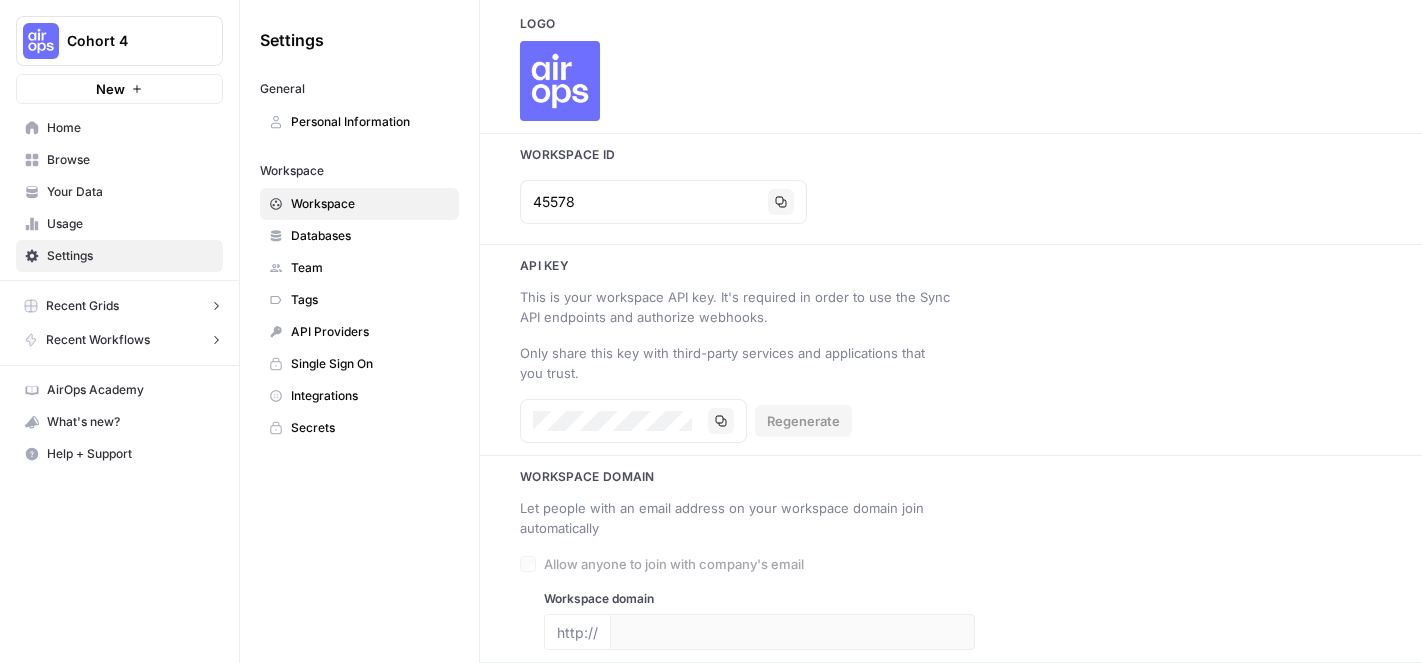 click on "Usage" at bounding box center (119, 224) 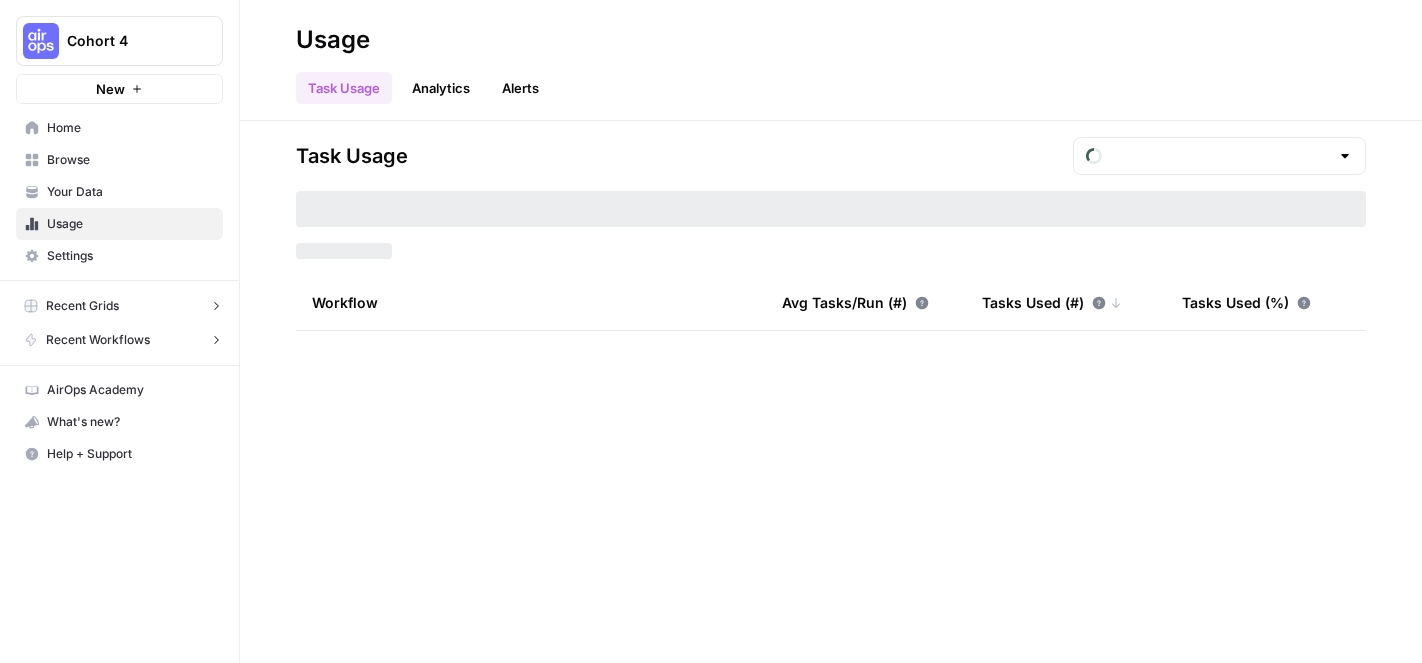 click on "Your Data" at bounding box center (130, 192) 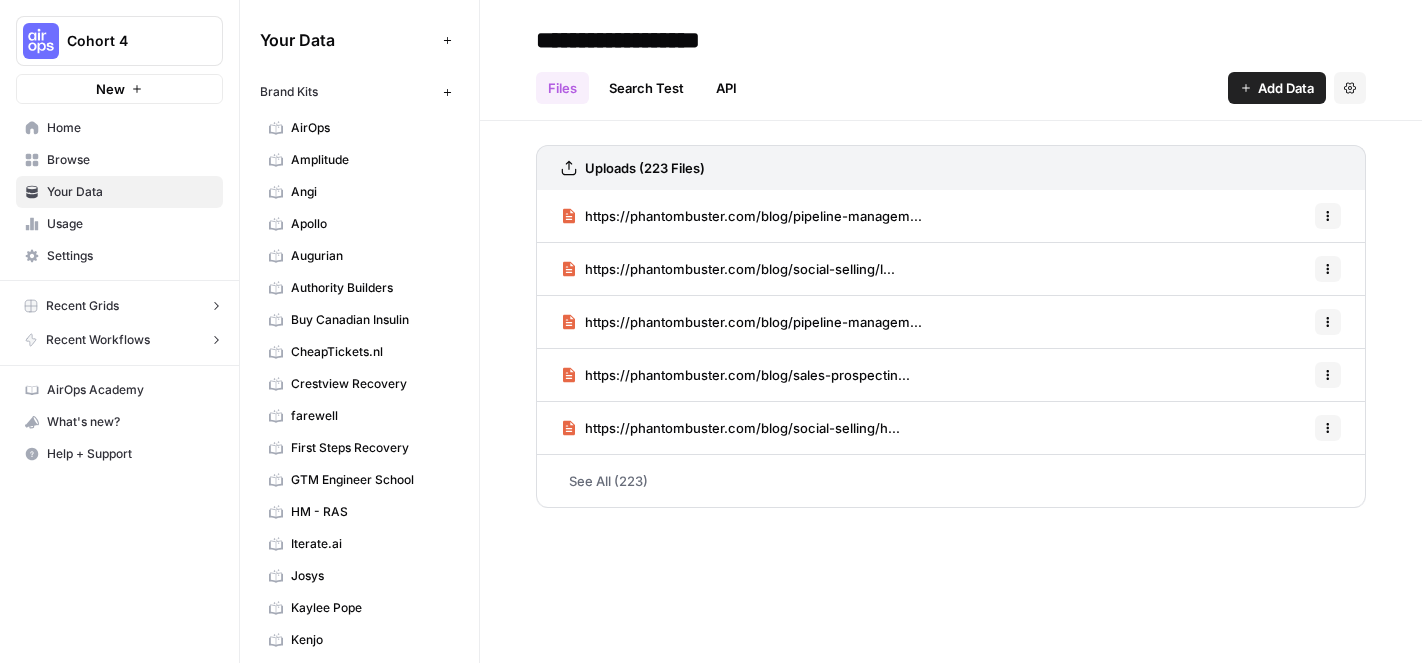 click on "Usage" at bounding box center [130, 224] 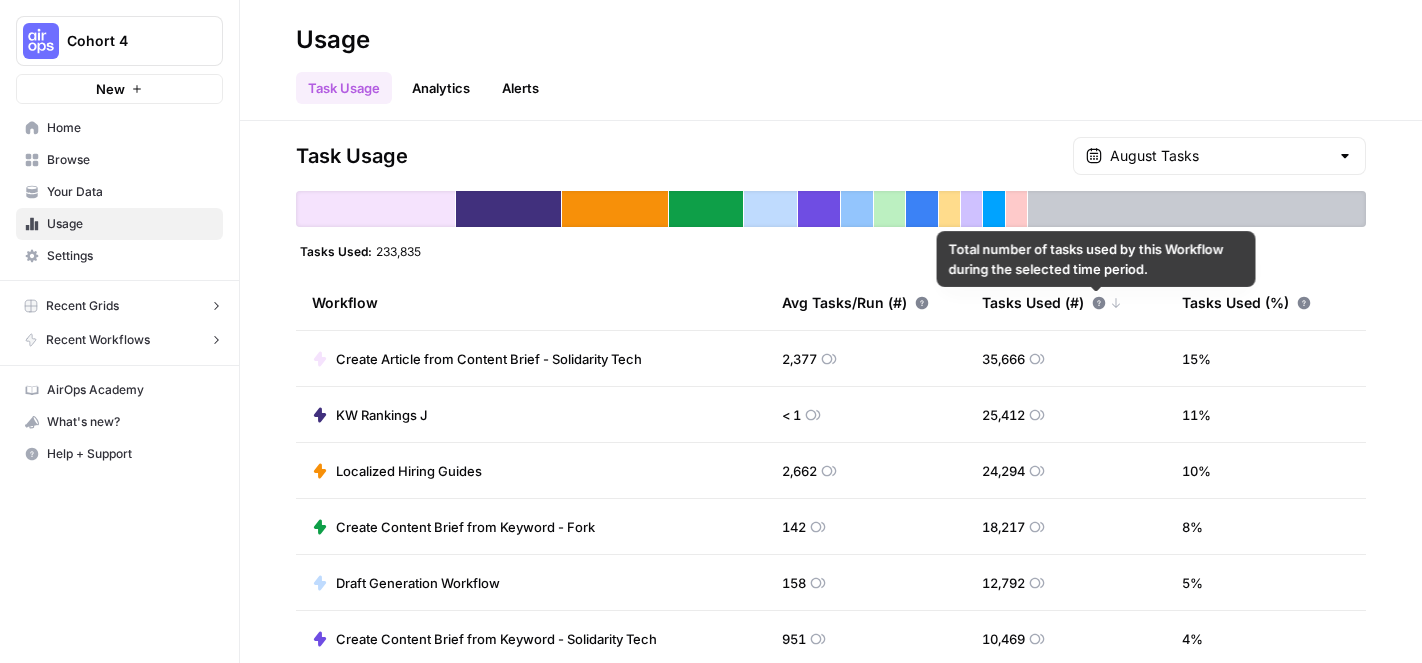 click 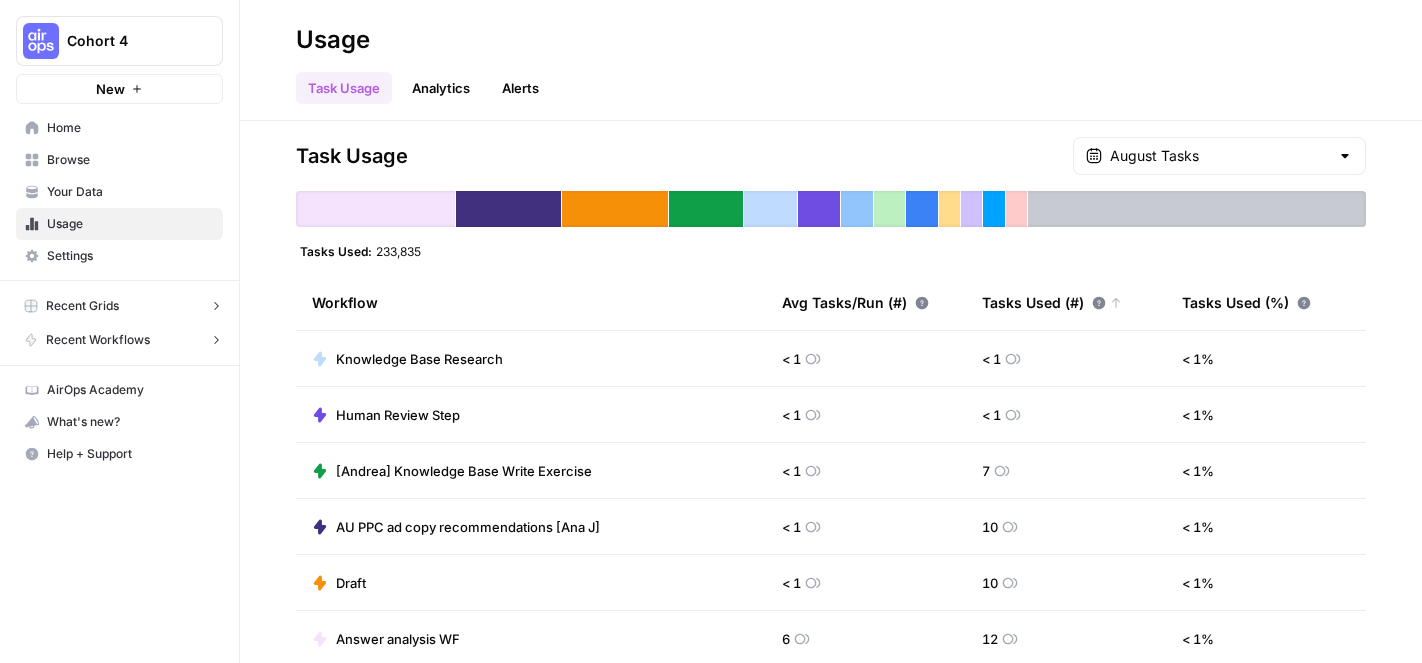 click 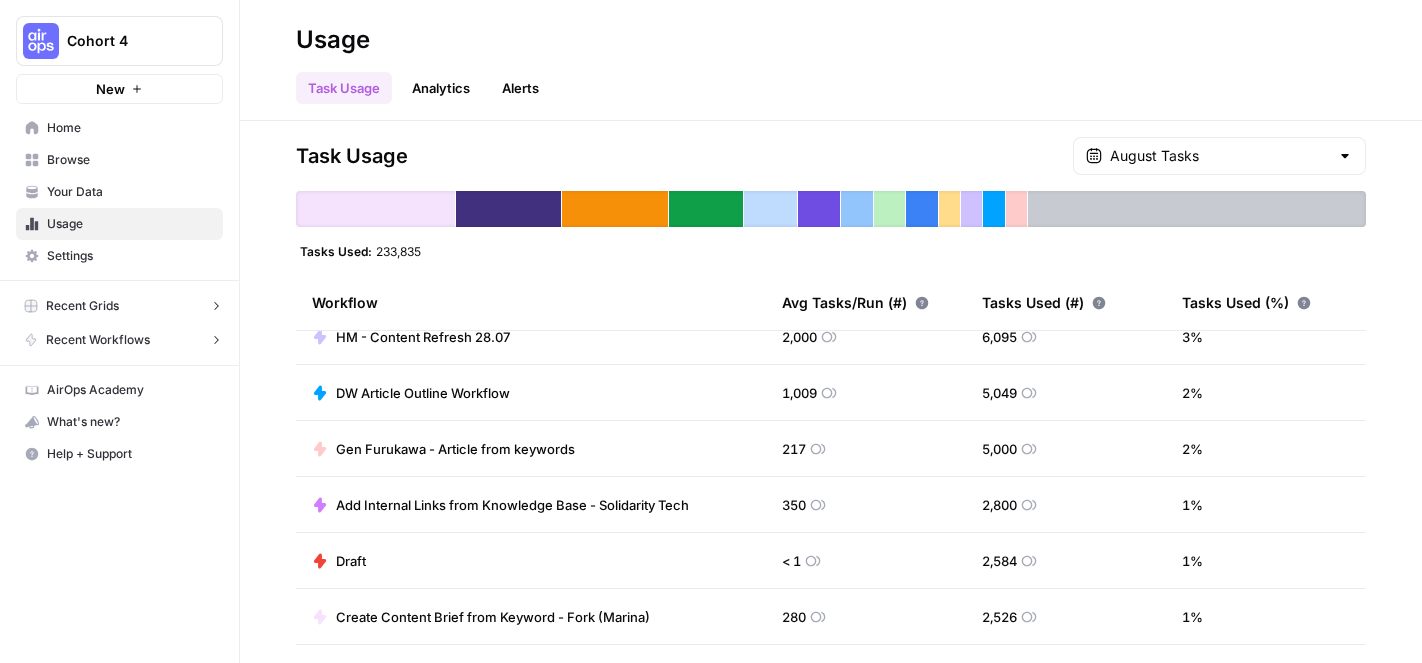 scroll, scrollTop: 755, scrollLeft: 0, axis: vertical 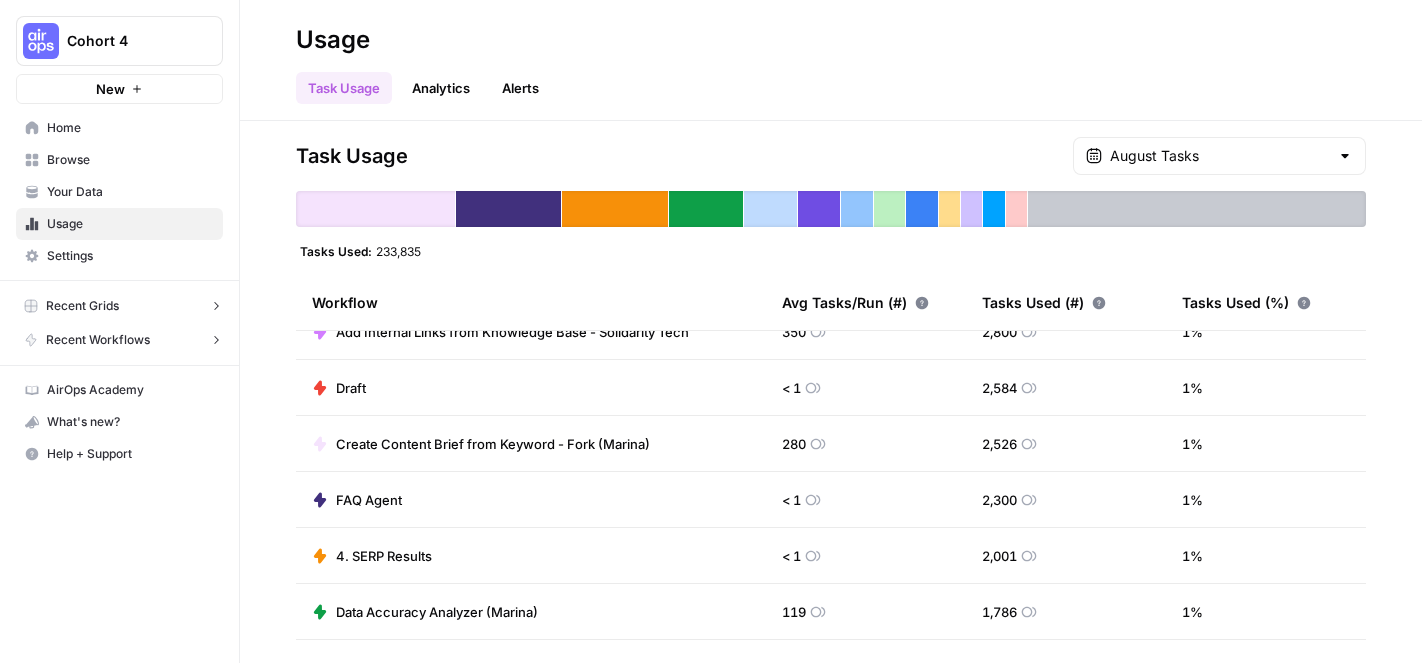 click on "Task Usage Analytics Alerts" at bounding box center [831, 80] 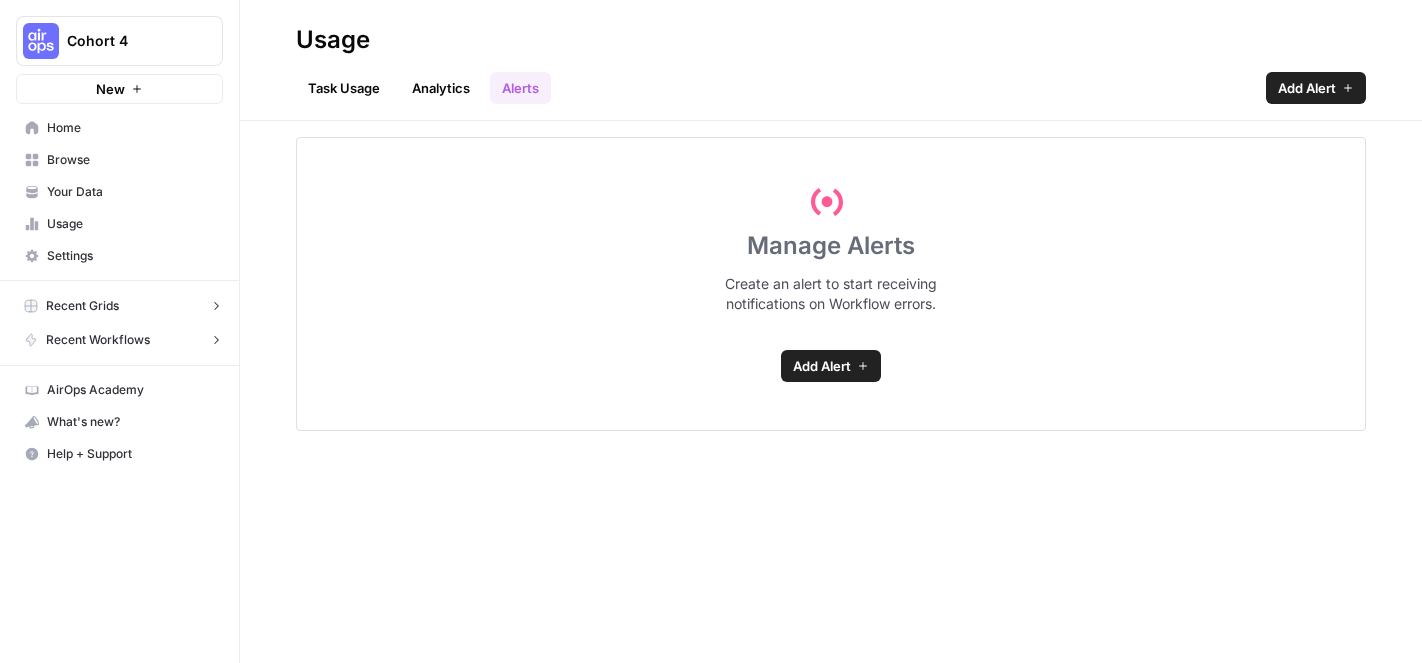 click on "Analytics" at bounding box center (441, 88) 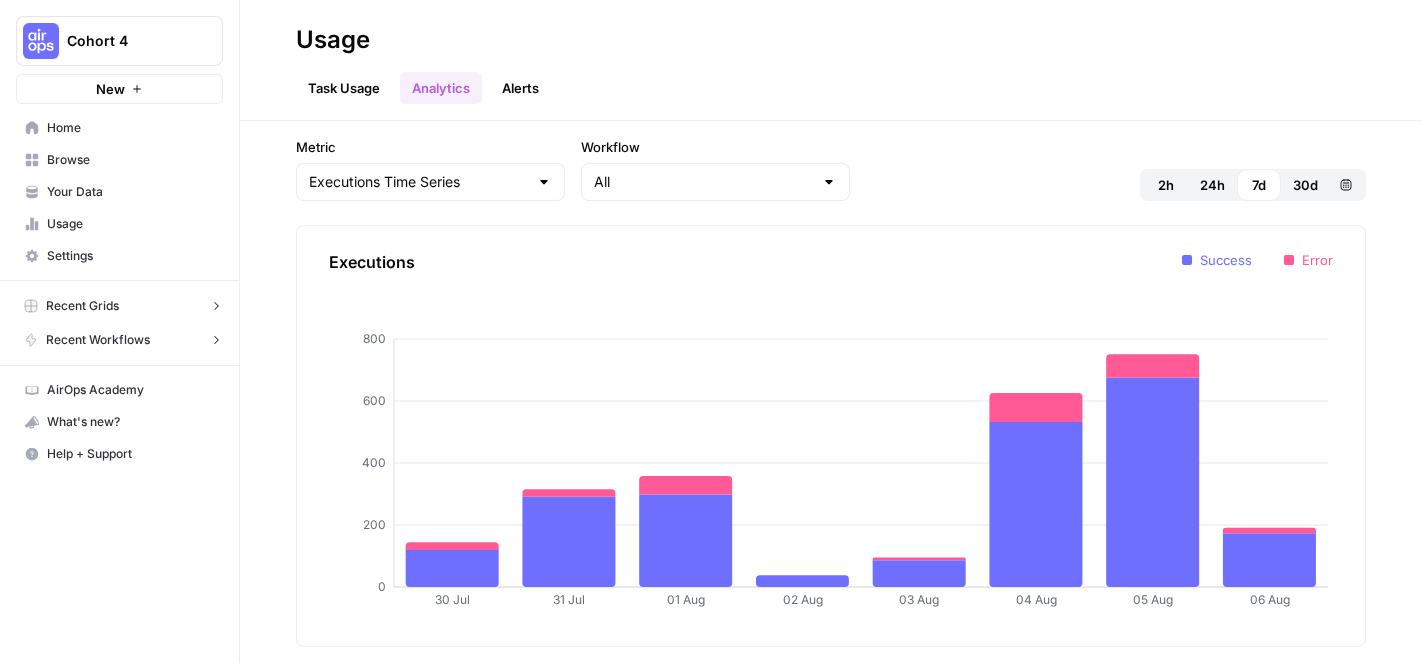 click on "Task Usage" at bounding box center (344, 88) 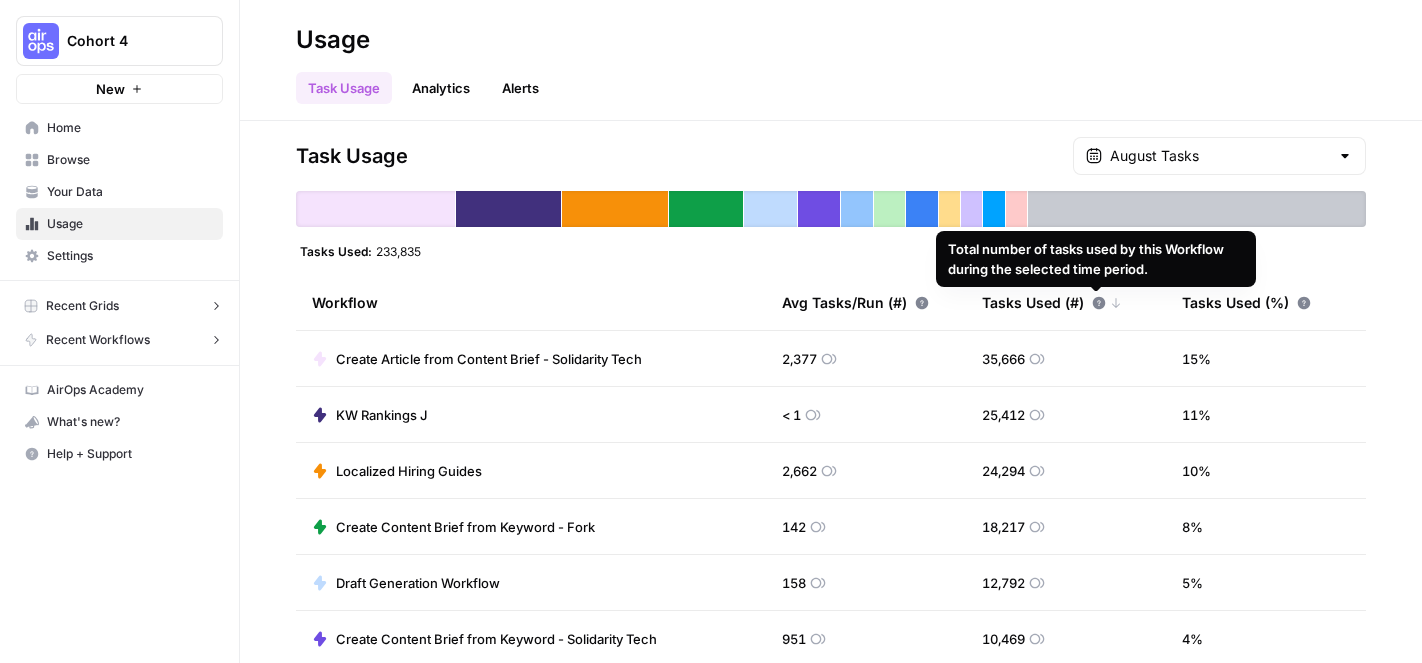 click 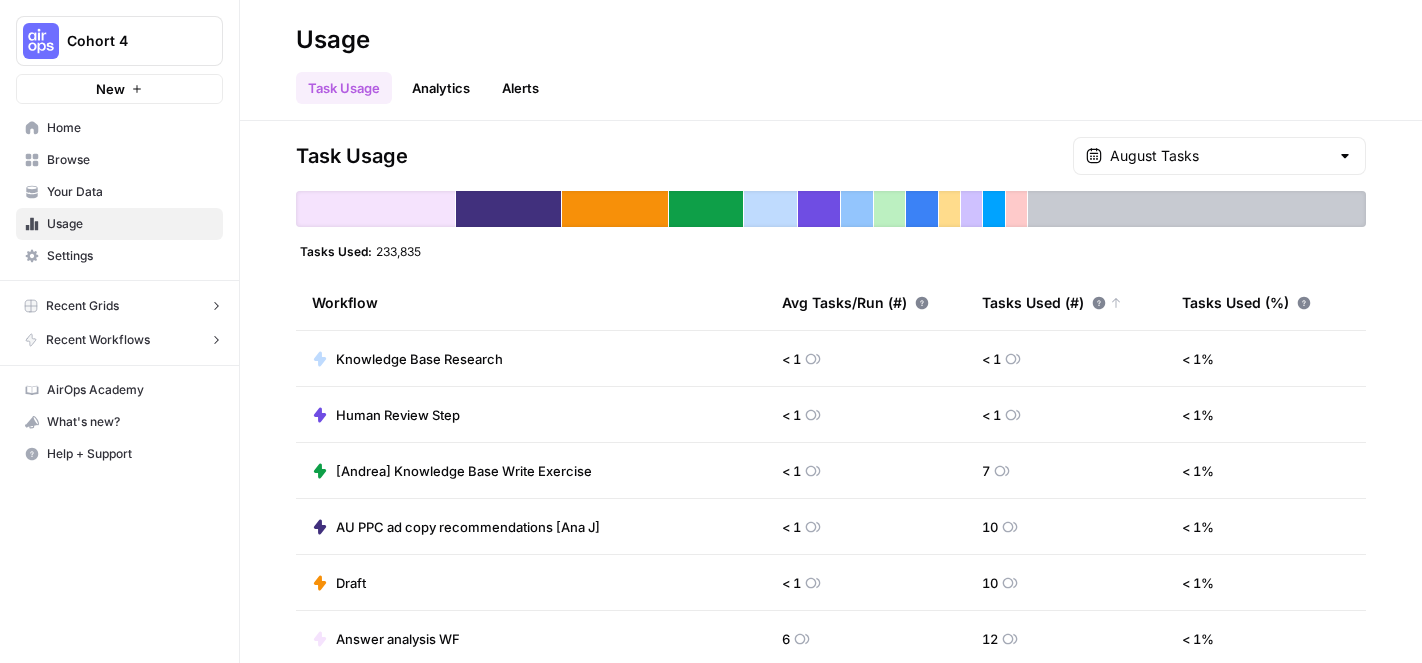 click 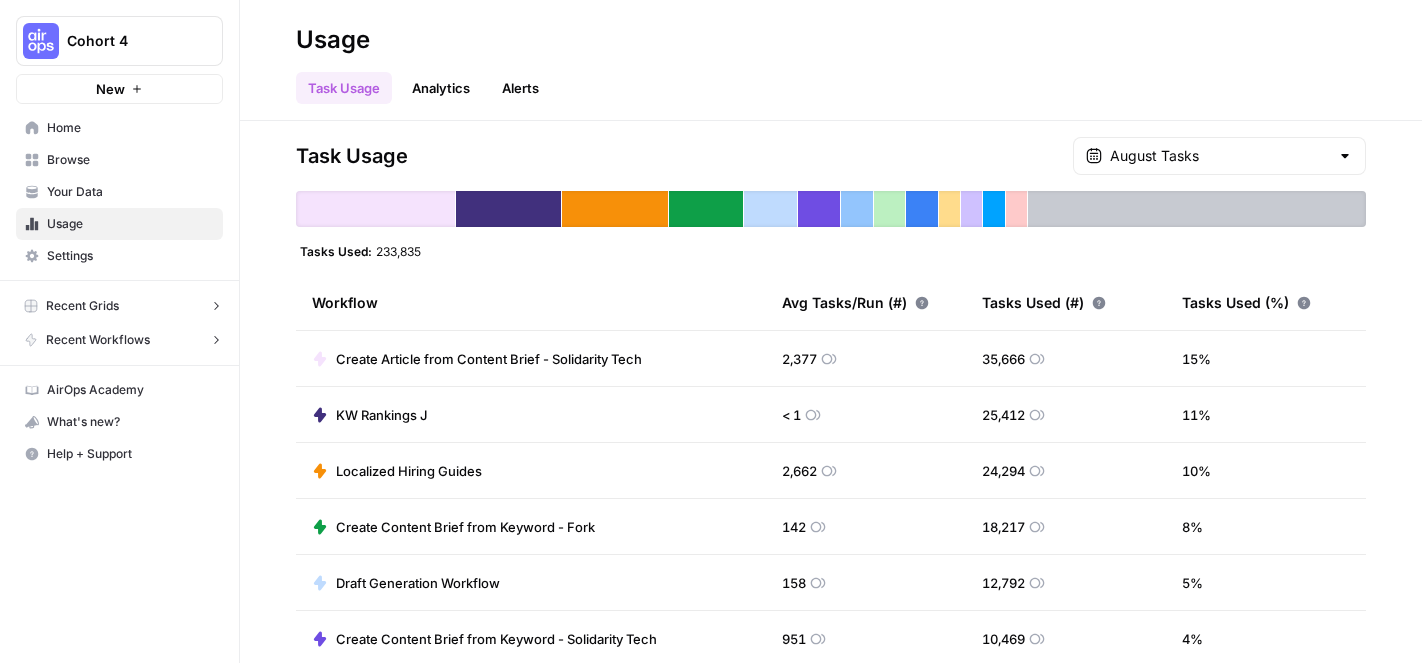 click 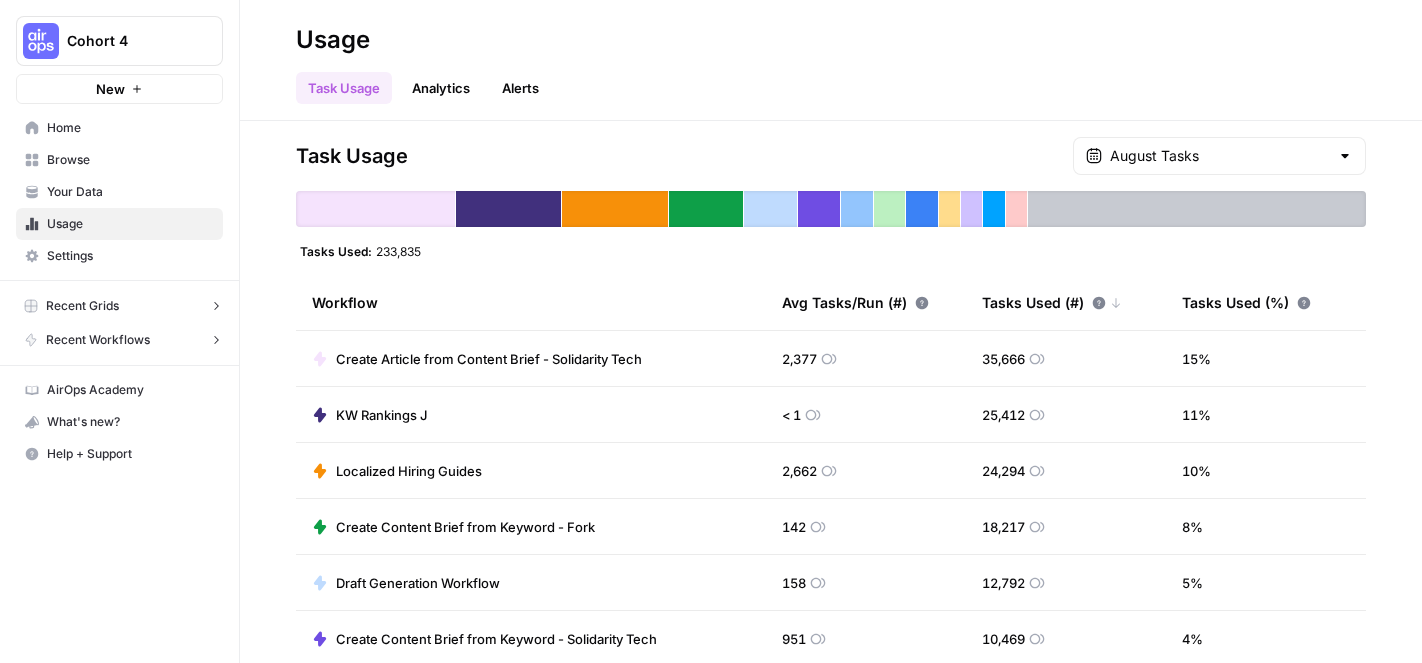 click 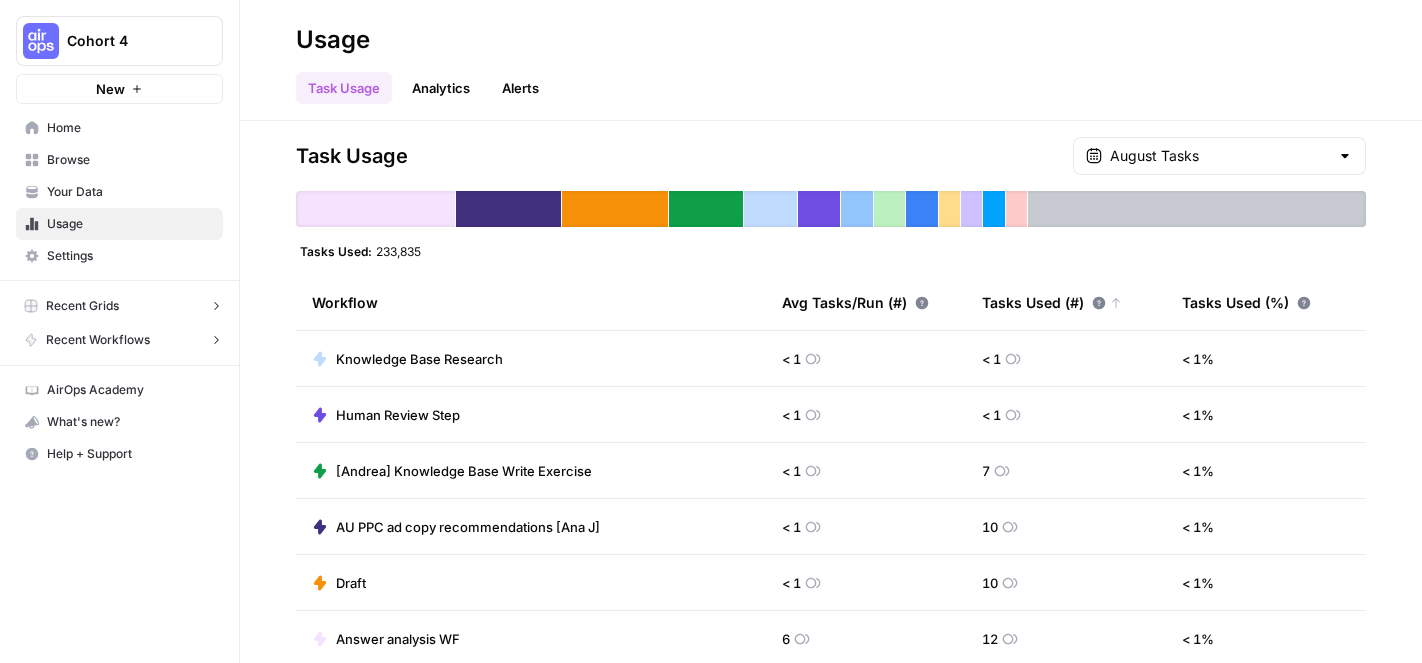 click 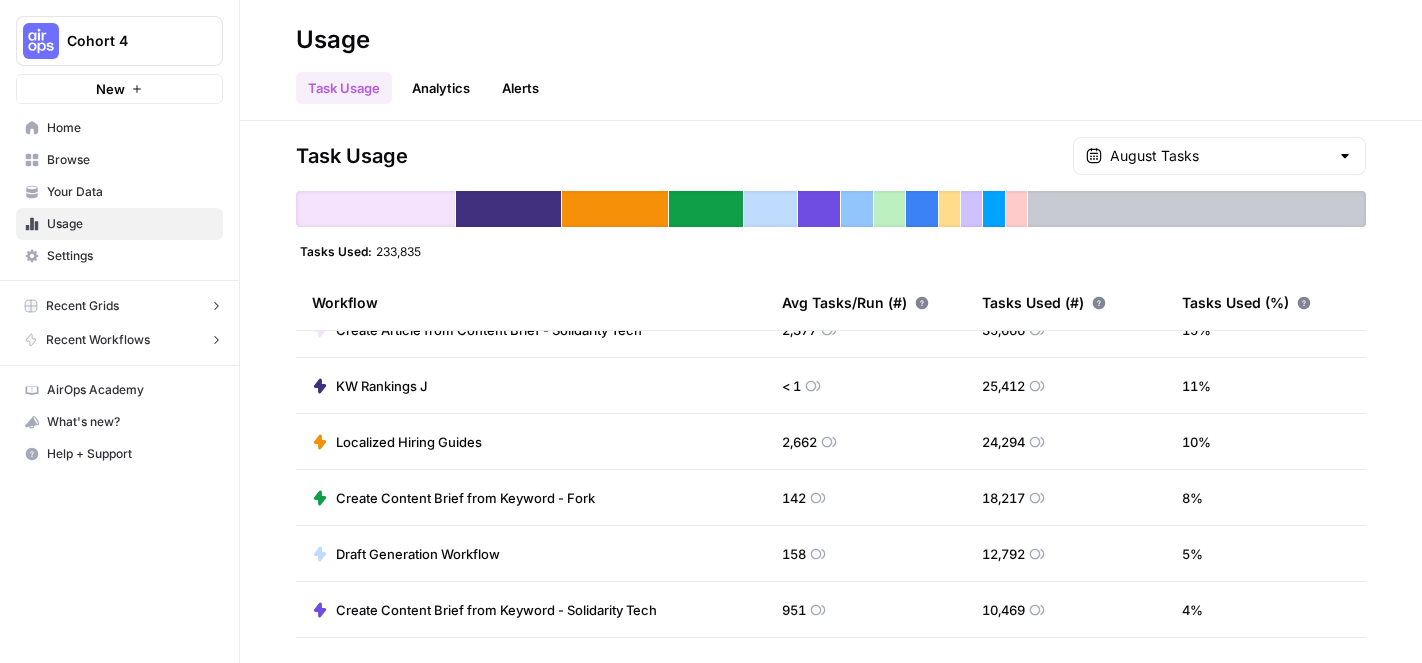 scroll, scrollTop: 0, scrollLeft: 0, axis: both 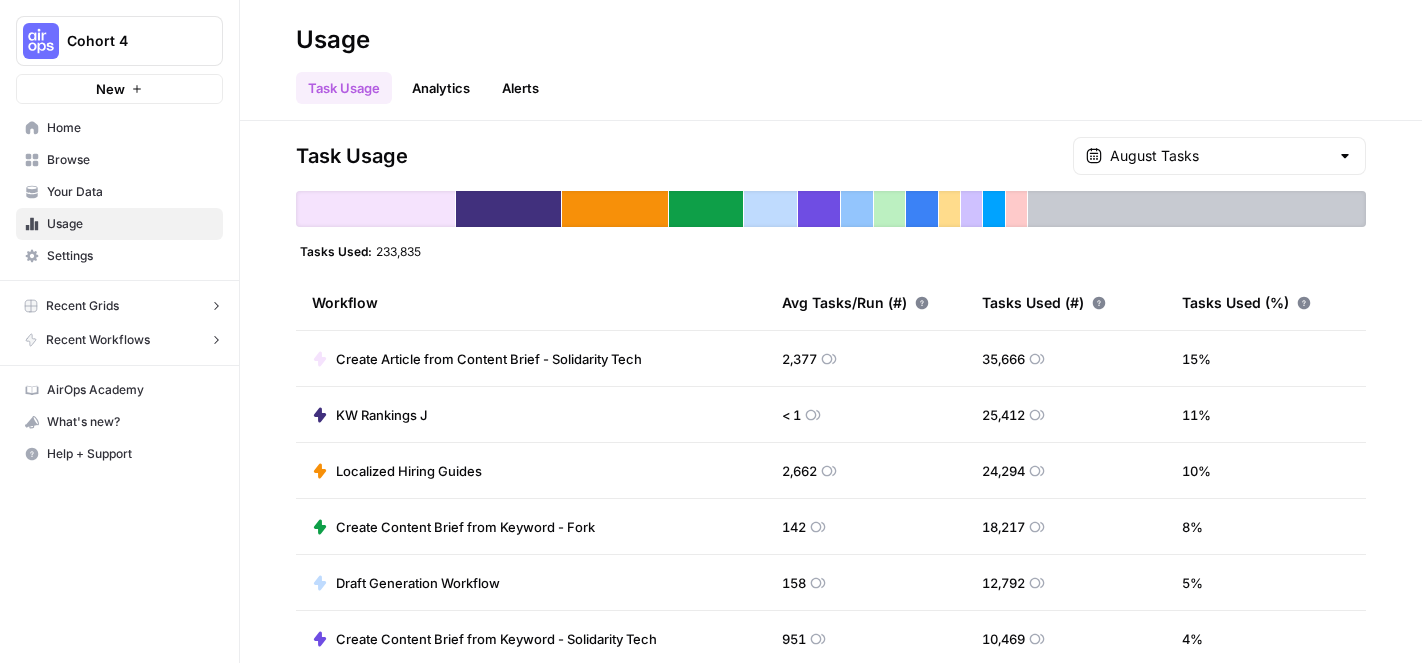 click on "KW Rankings J" at bounding box center [381, 415] 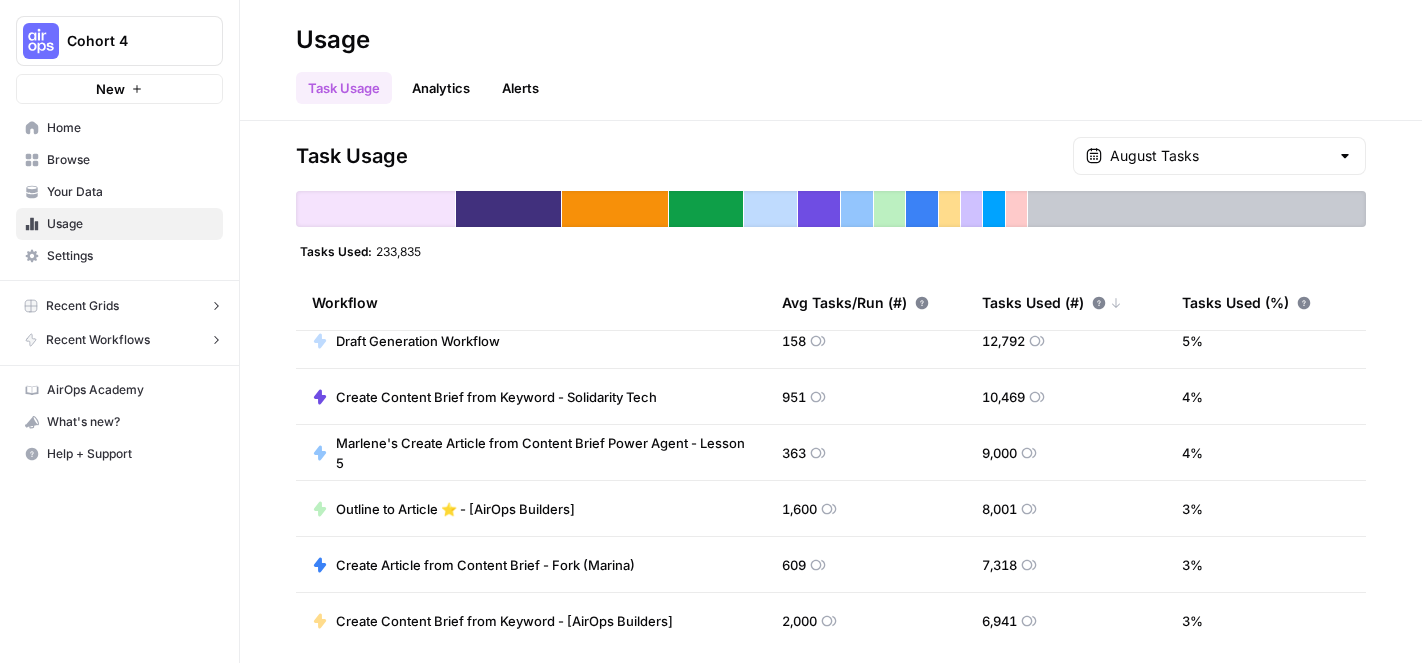 scroll, scrollTop: 0, scrollLeft: 0, axis: both 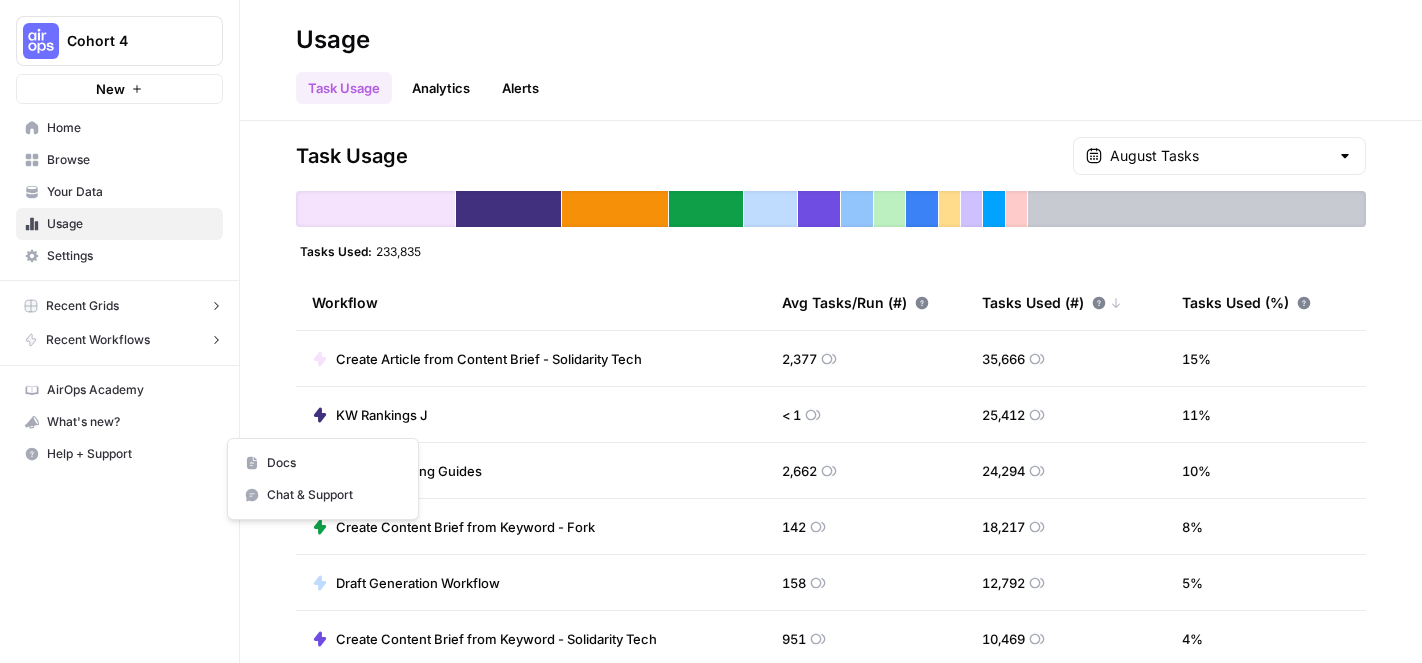 click on "Help + Support" at bounding box center [130, 454] 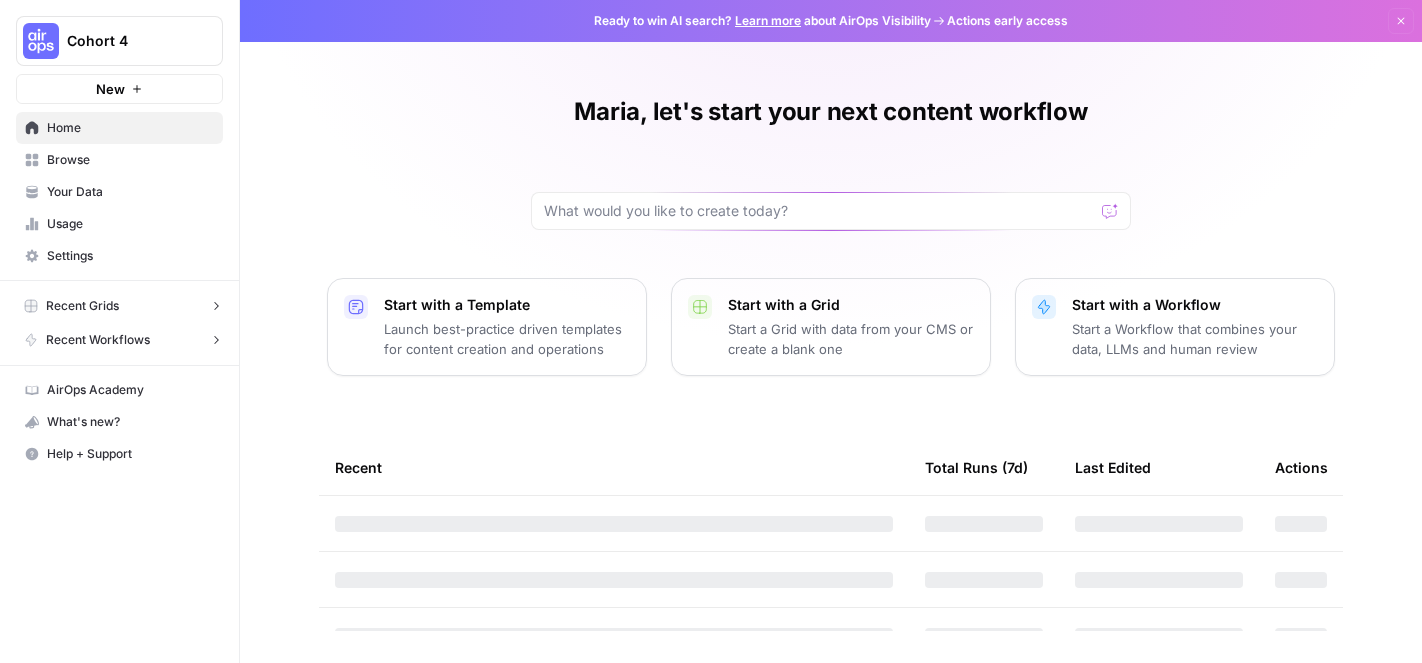click on "Cohort 4" at bounding box center (127, 41) 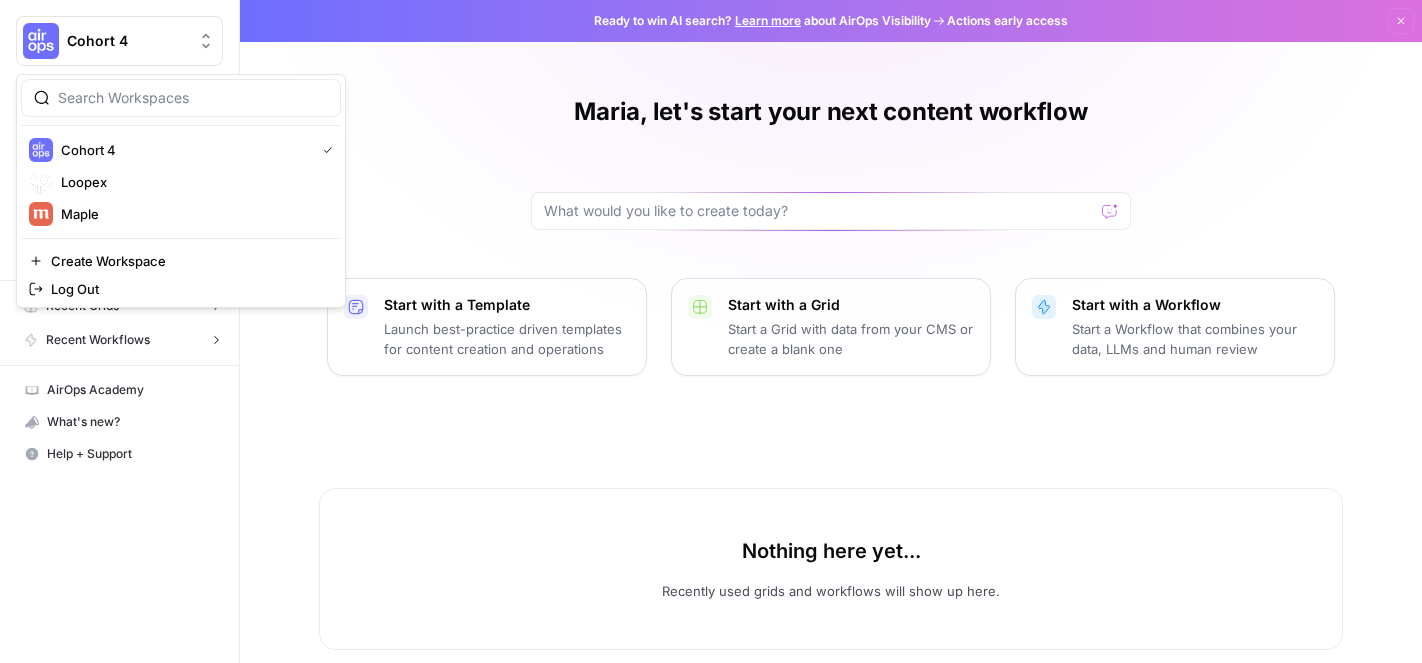 click on "Maria, let's start your next content workflow Start with a Template Launch best-practice driven templates for content creation and operations Start with a Grid Start a Grid with data from your CMS or create a blank one Start with a Workflow Start a Workflow that combines your data, LLMs and human review Nothing here yet... Recently used grids and workflows will show up here." at bounding box center (831, 341) 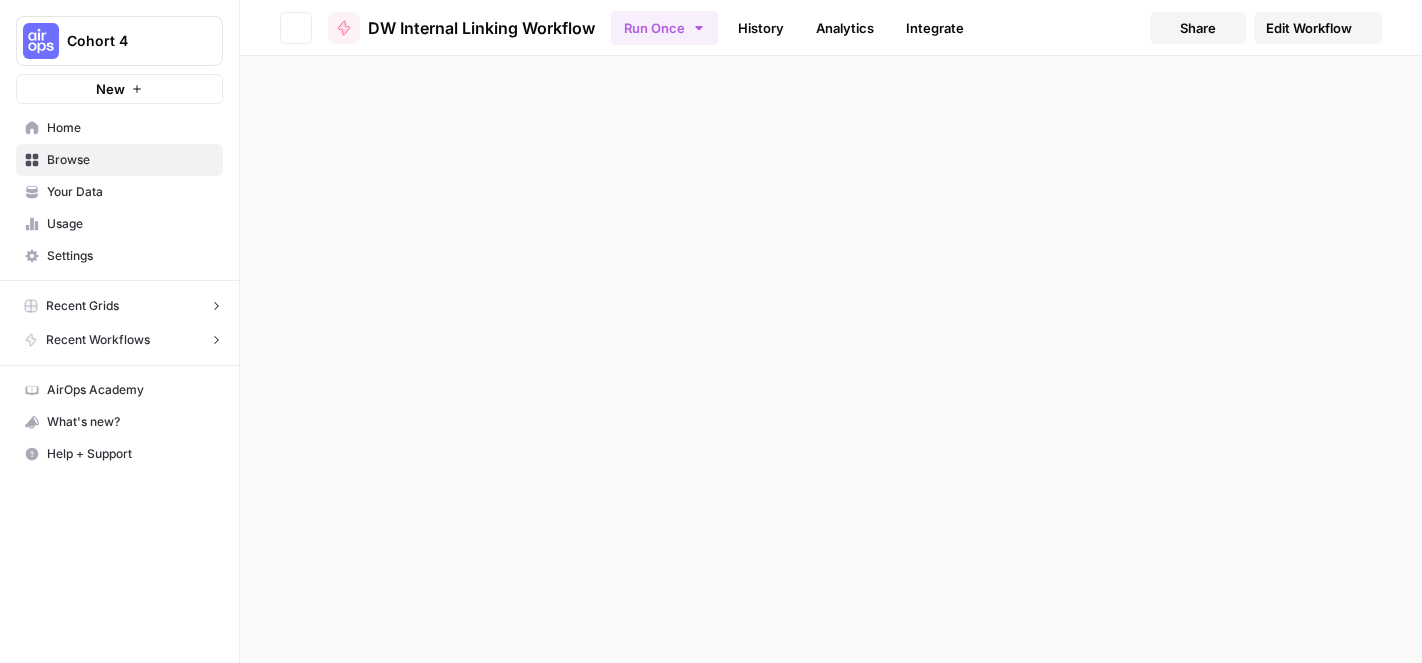scroll, scrollTop: 0, scrollLeft: 0, axis: both 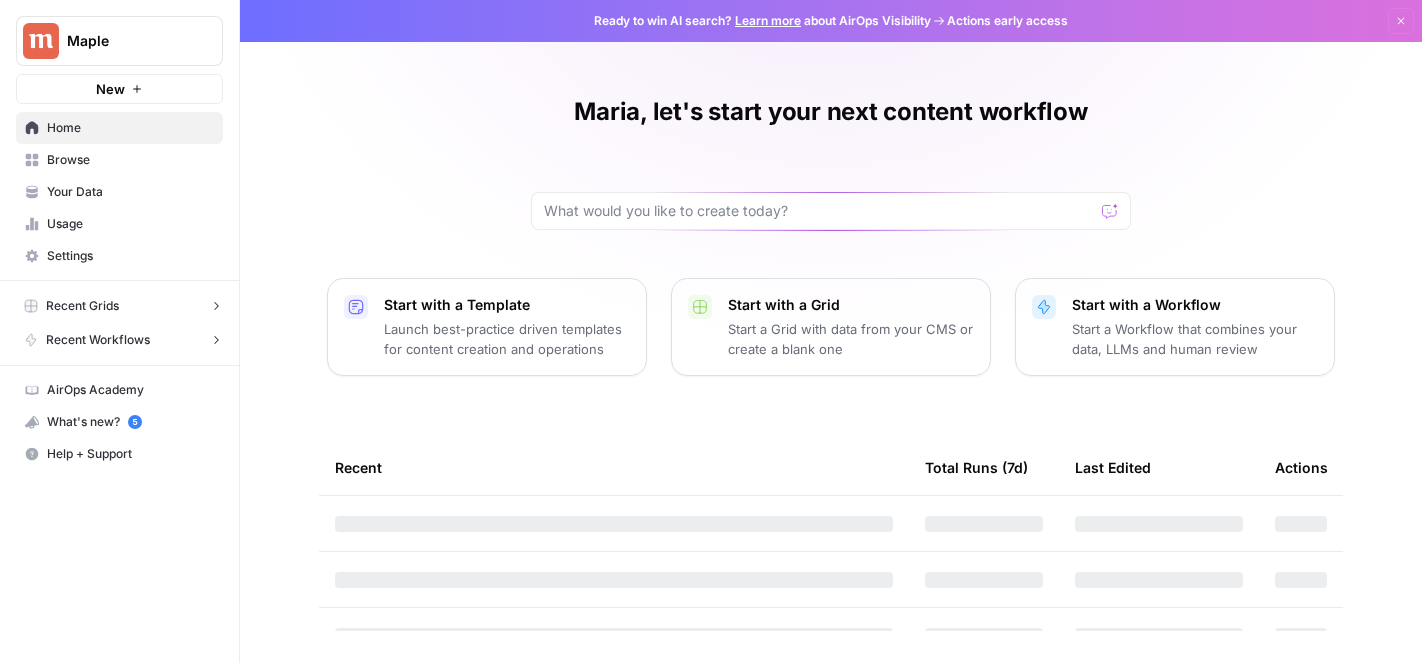 click on "Maple" at bounding box center (127, 41) 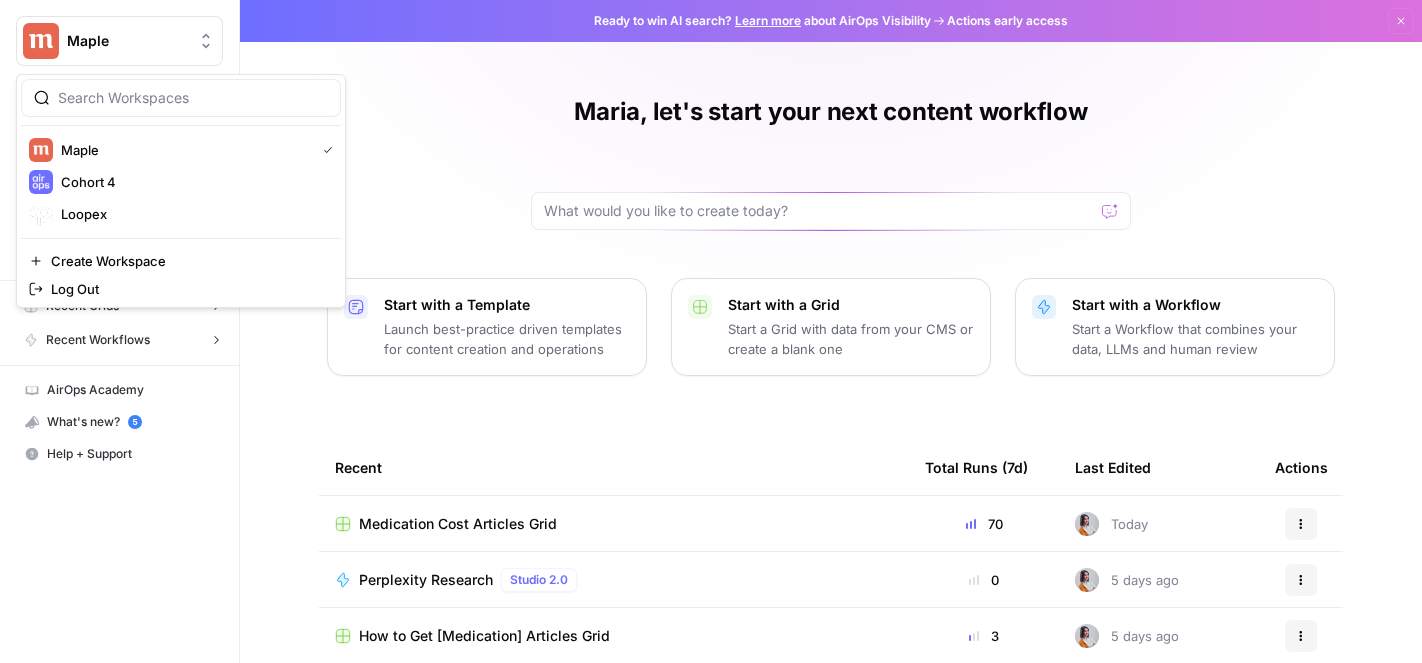 click on "[NAME], let's start your next content workflow Start with a Template Launch best-practice driven templates for content creation and operations Start with a Grid Start a Grid with data from your CMS or create a blank one Start with a Workflow Start a Workflow that combines your data, LLMs and human review Recent Total Runs (7d) Last Edited Actions Medication Cost Articles Grid 70 Today Actions Perplexity Research Studio 2.0 0 5 days ago Actions How to Get [MEDICATION] Articles Grid 3 5 days ago Actions Keyword to Brief Studio 2.0 0 5 days ago Actions Add Internal Links from Knowledge Base (Price Articles) Studio 2.0 0 6 days ago Actions AI Humanizer Studio 2.0 0 6 days ago Actions Pharmacy Pricing Info  Studio 2.0 0 6 days ago Actions" at bounding box center [831, 460] 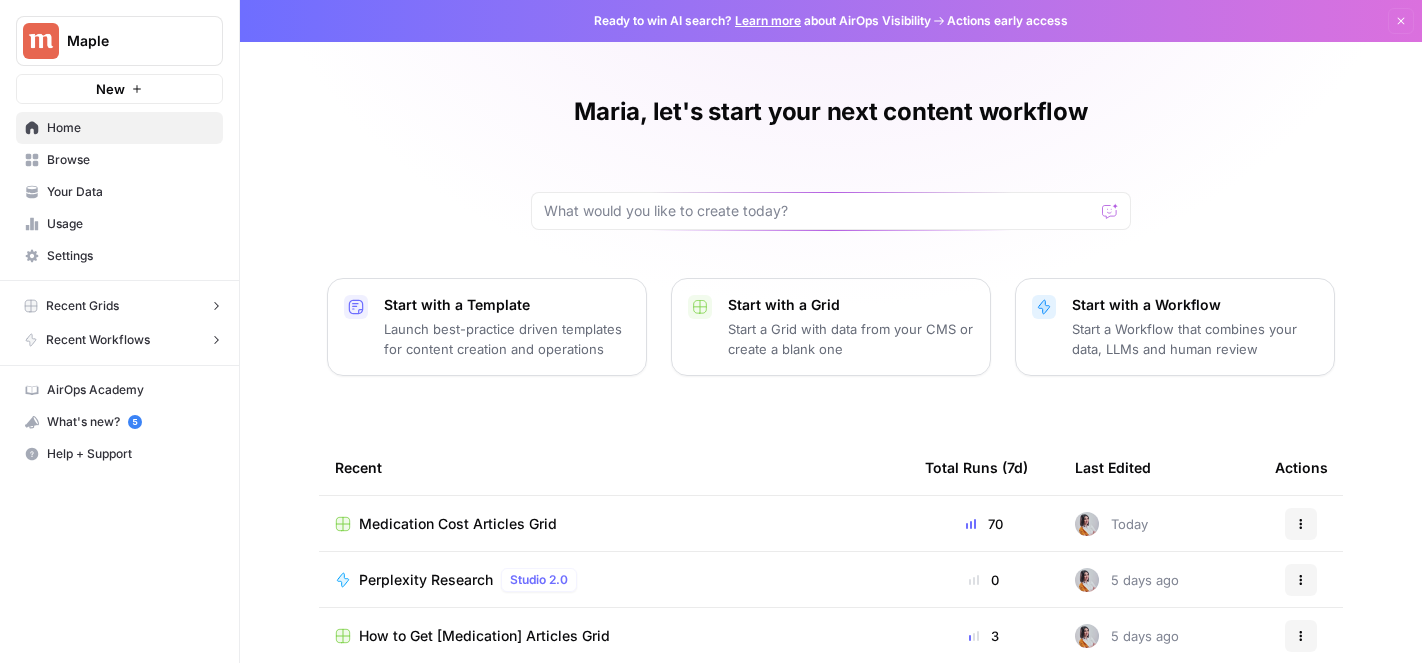 click on "Usage" at bounding box center (130, 224) 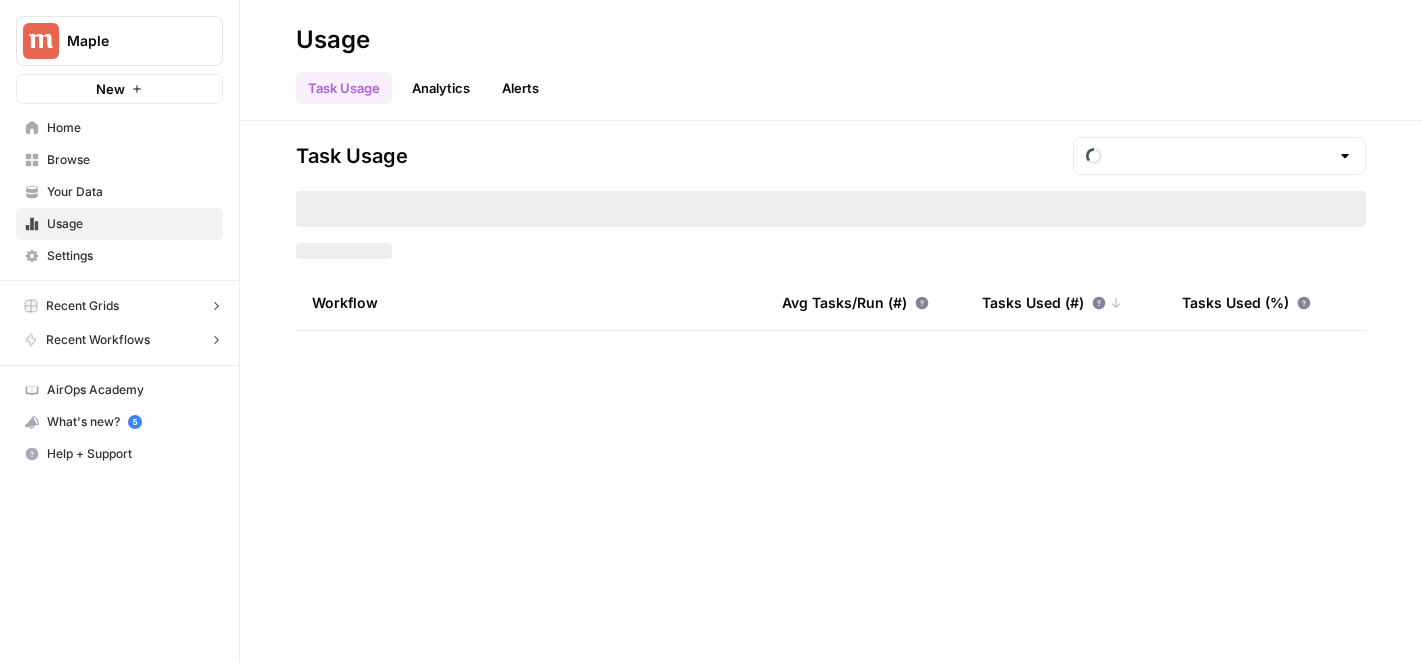 type on "August Tasks" 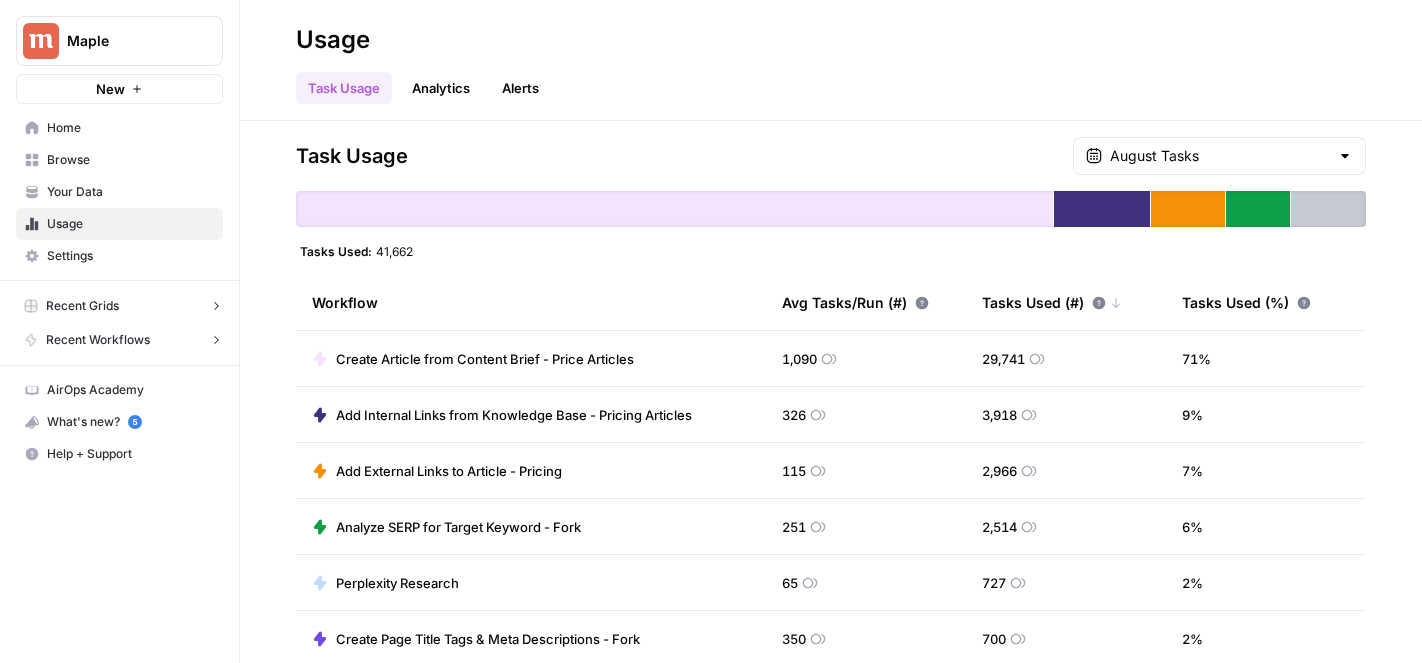 click on "Alerts" at bounding box center [520, 88] 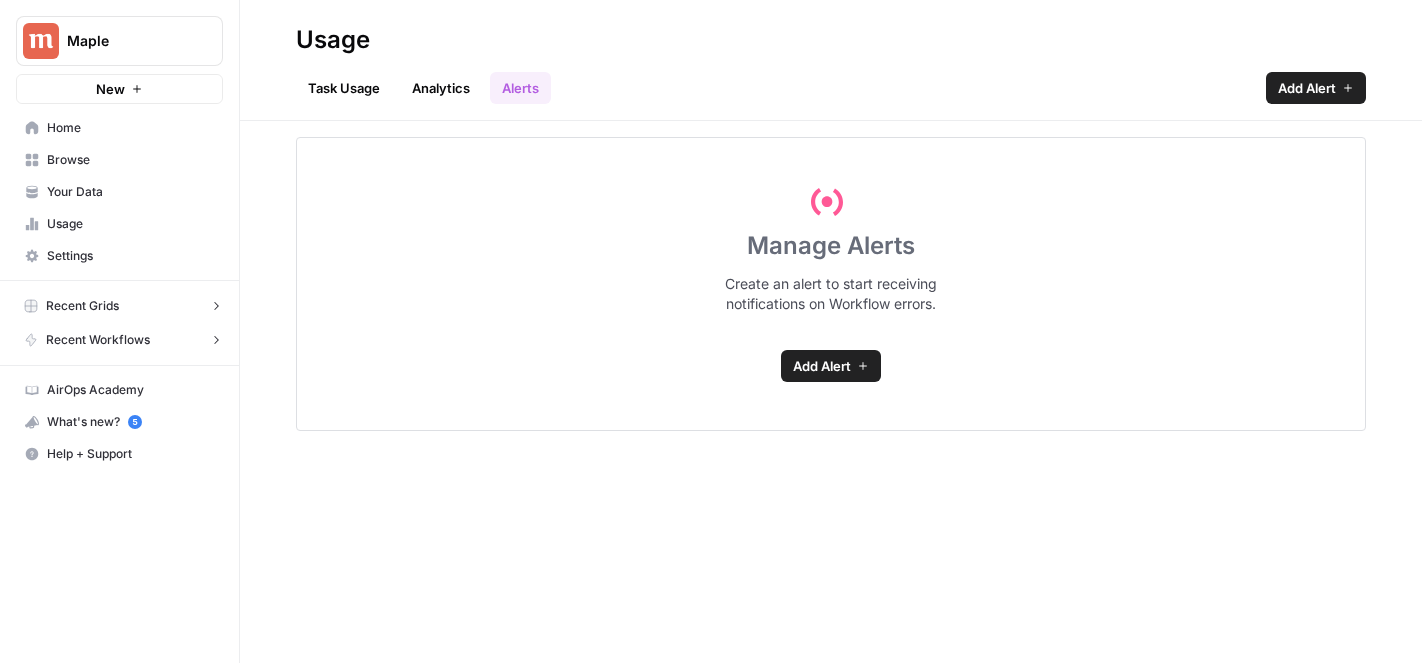 click on "Task Usage" at bounding box center (344, 88) 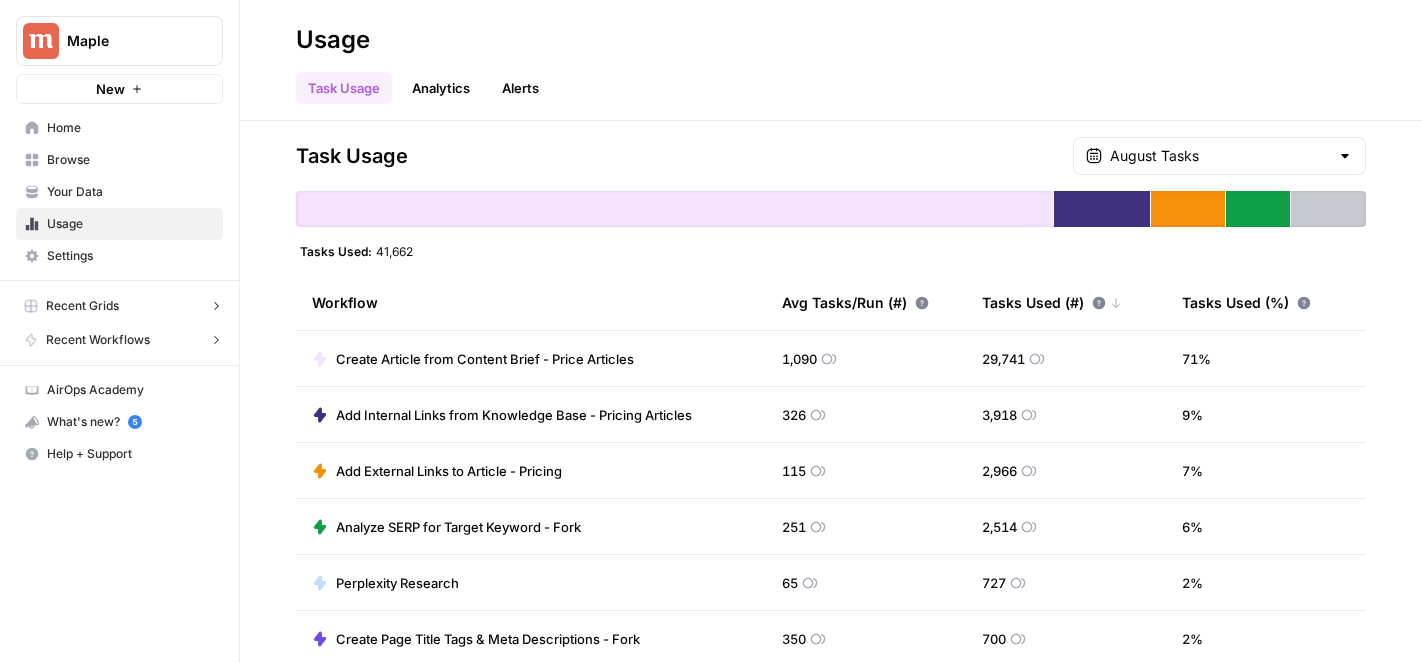 click on "Analytics" at bounding box center [441, 88] 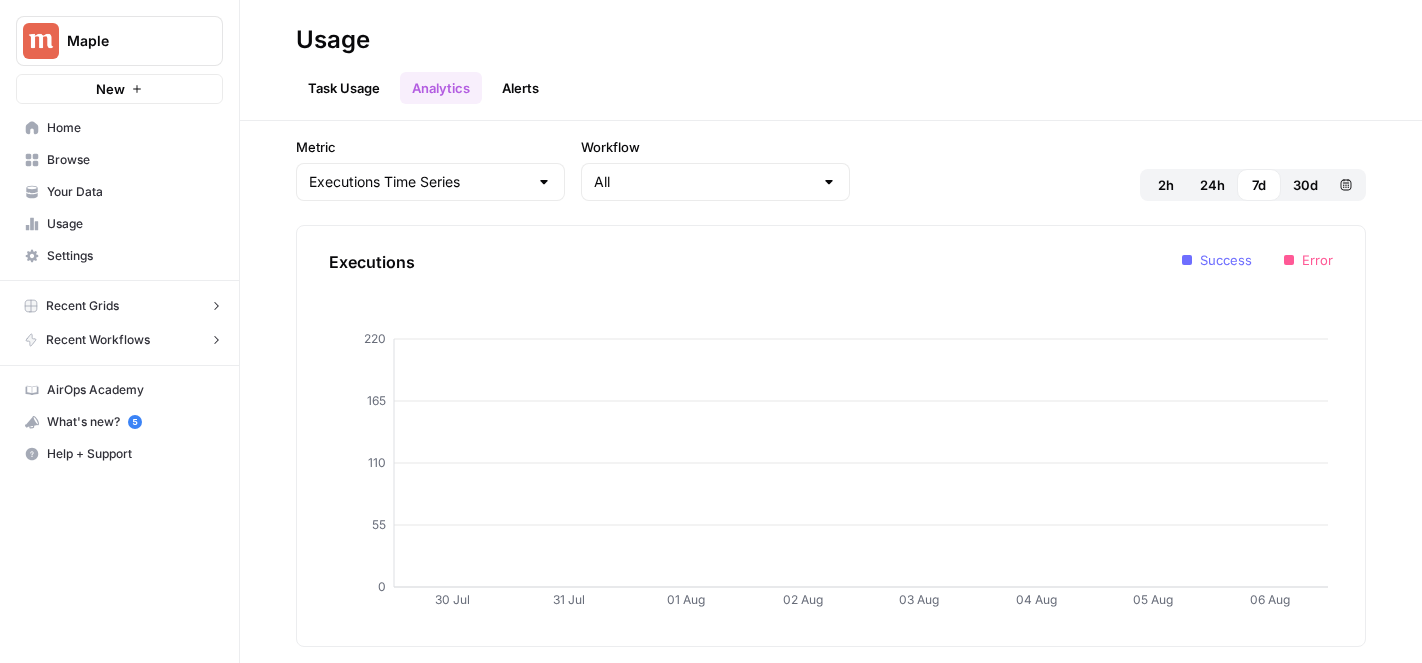 click on "Alerts" at bounding box center (520, 88) 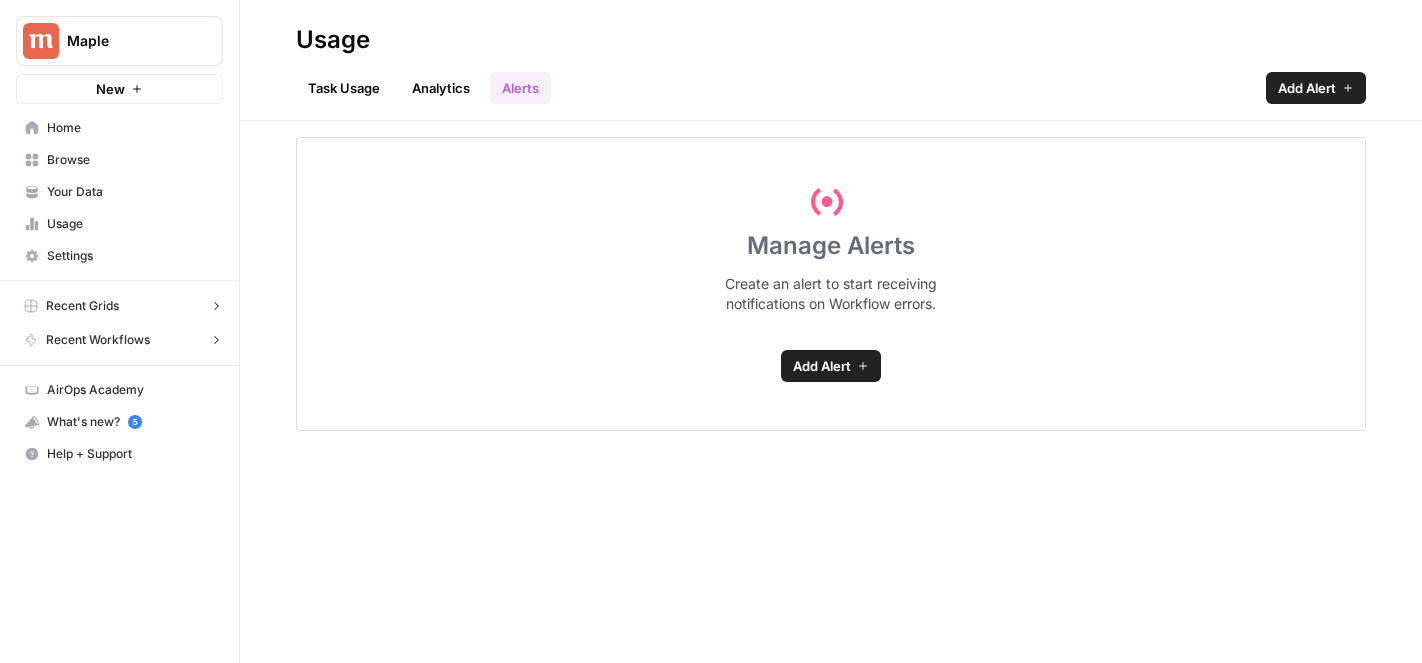 click on "Your Data" at bounding box center (130, 192) 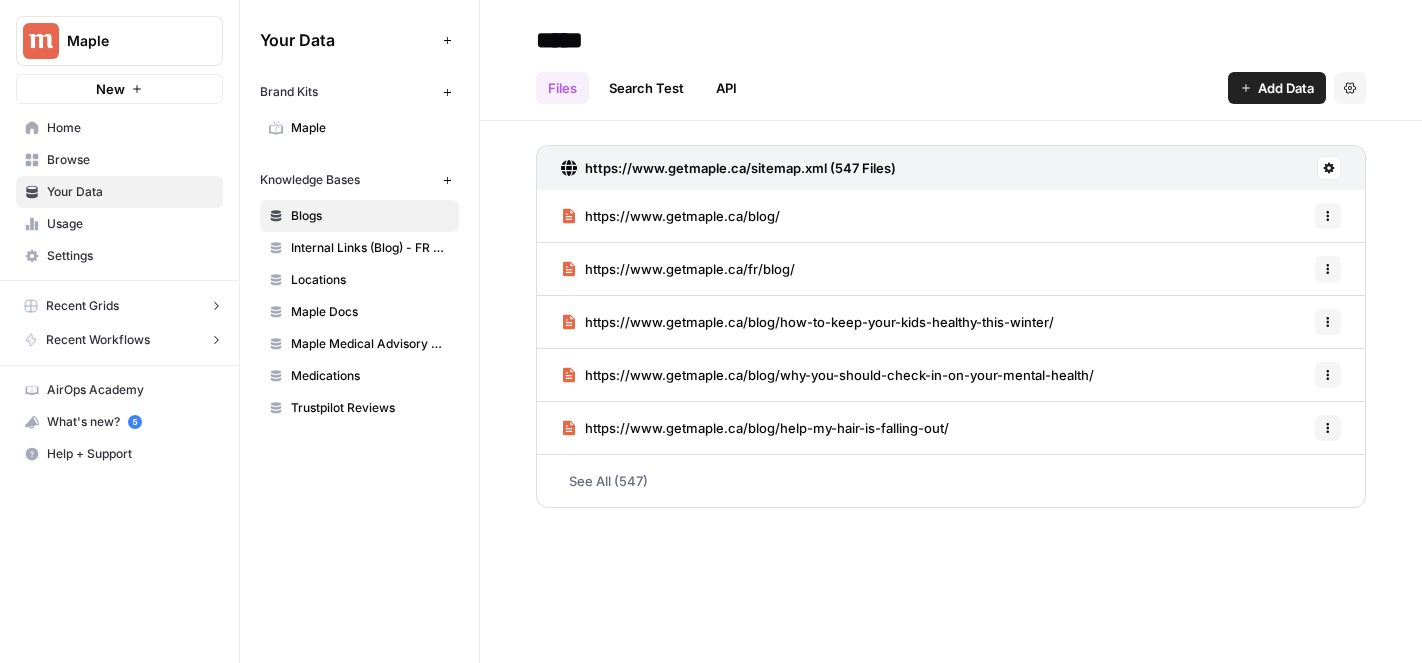 click on "Usage" at bounding box center (130, 224) 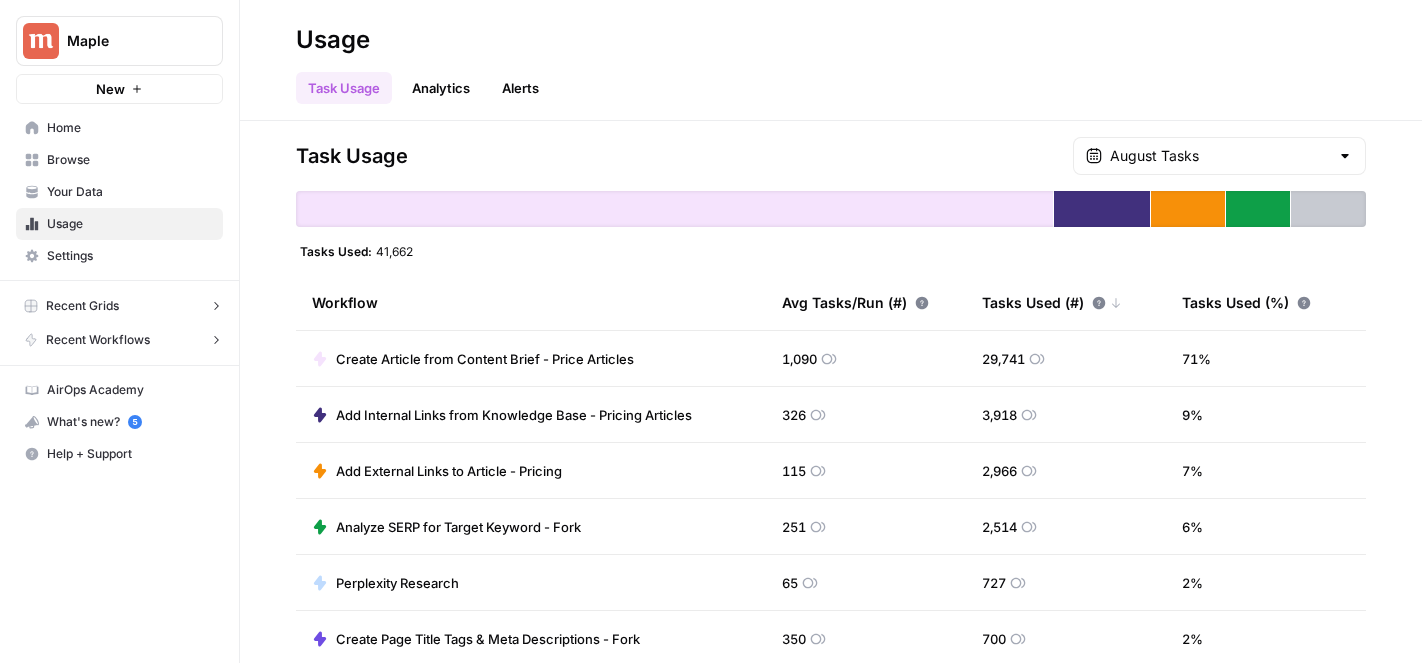 click on "Maple" at bounding box center (127, 41) 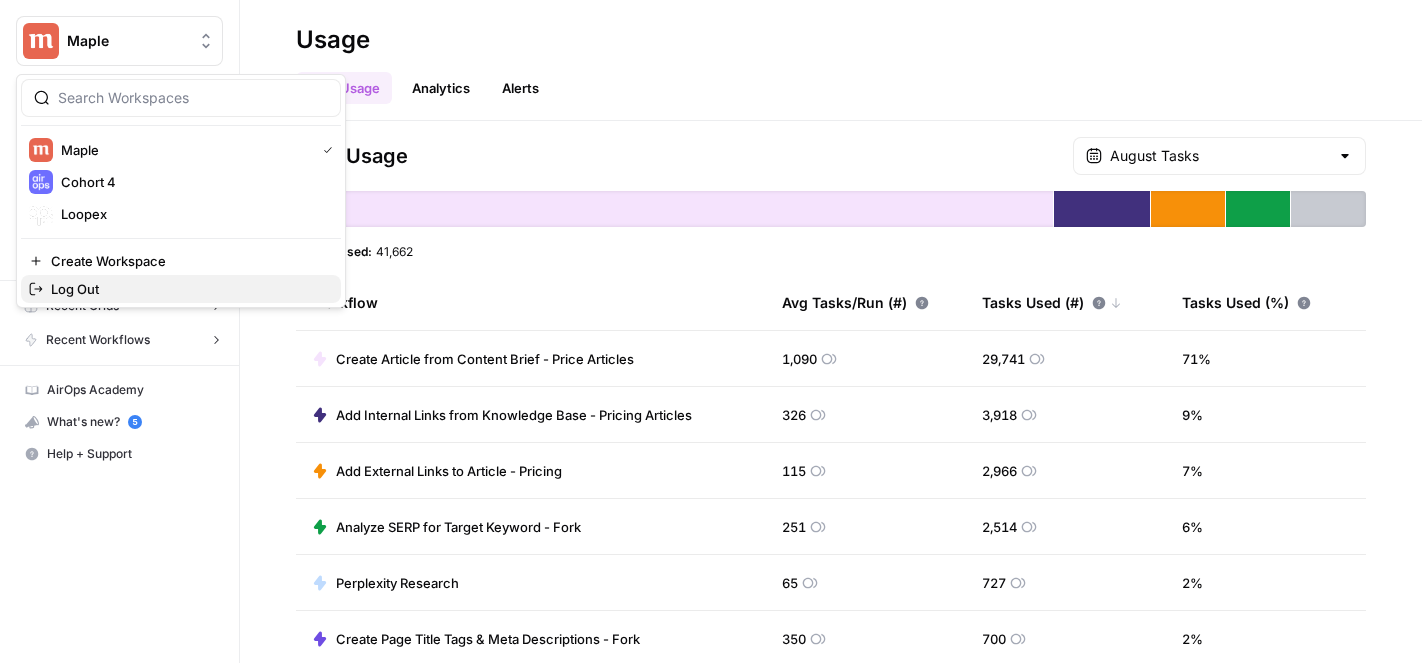 click on "Log Out" at bounding box center [188, 289] 